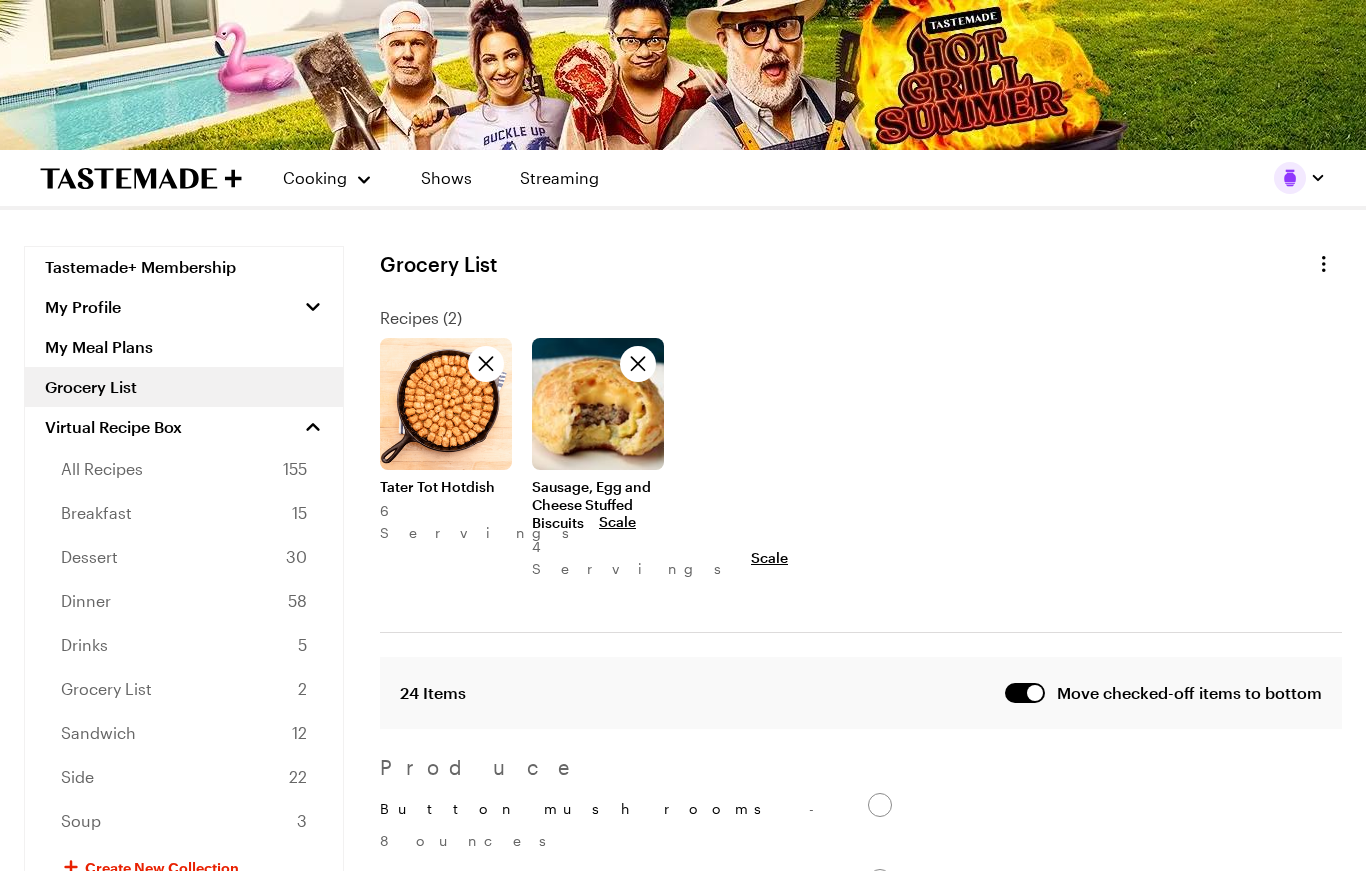 scroll, scrollTop: 3, scrollLeft: 0, axis: vertical 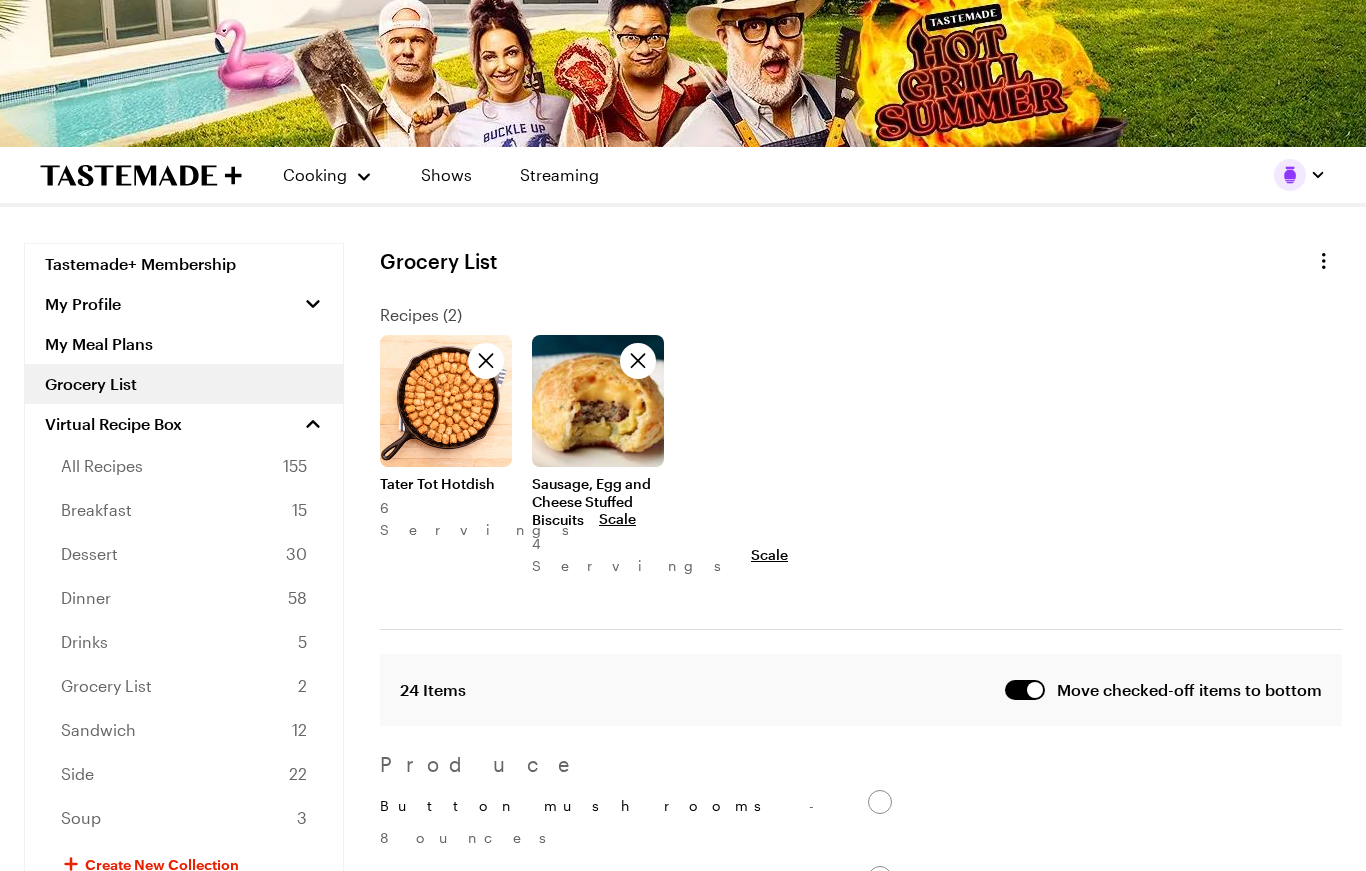 click 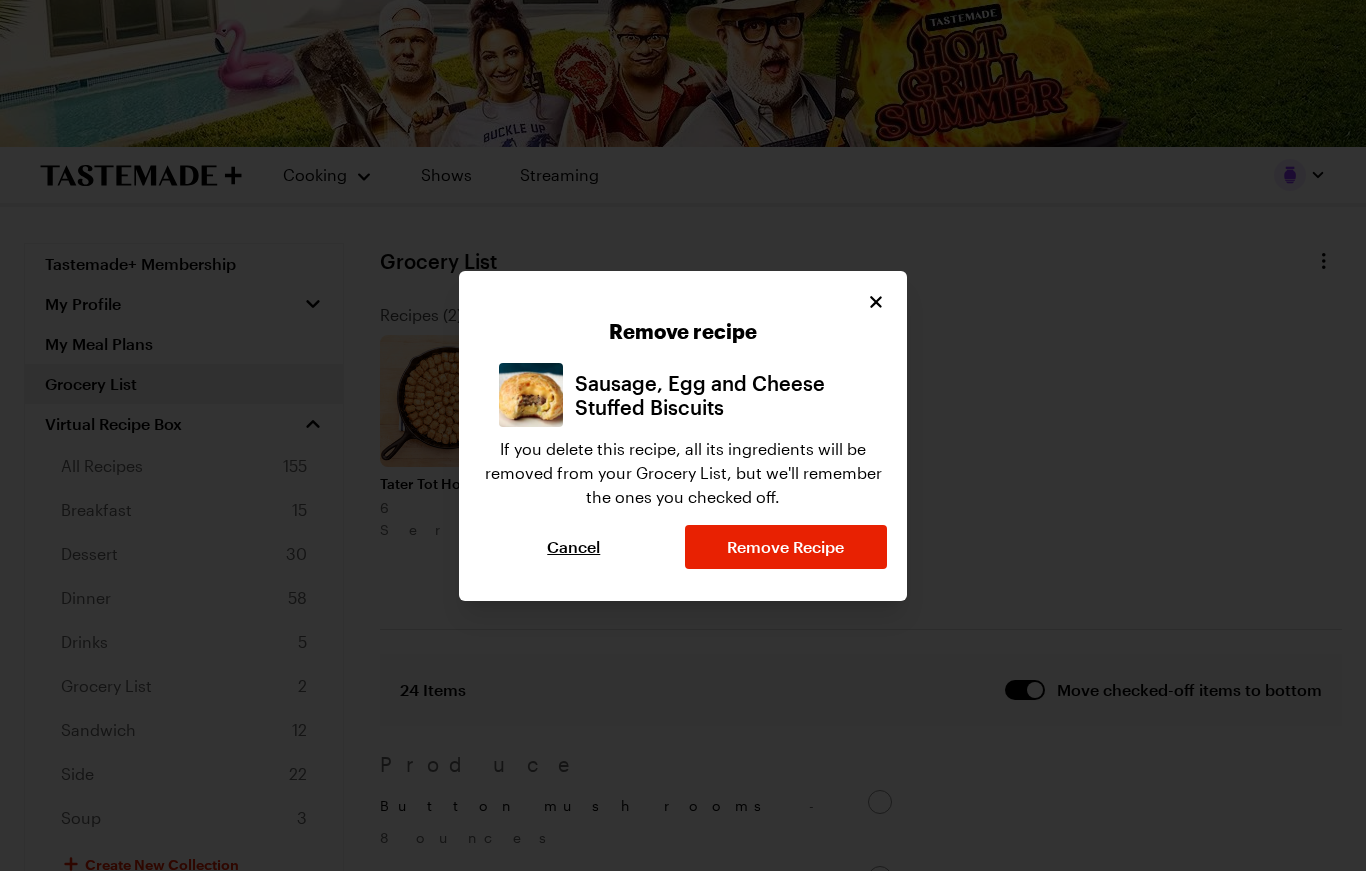 click on "Remove Recipe" at bounding box center (785, 547) 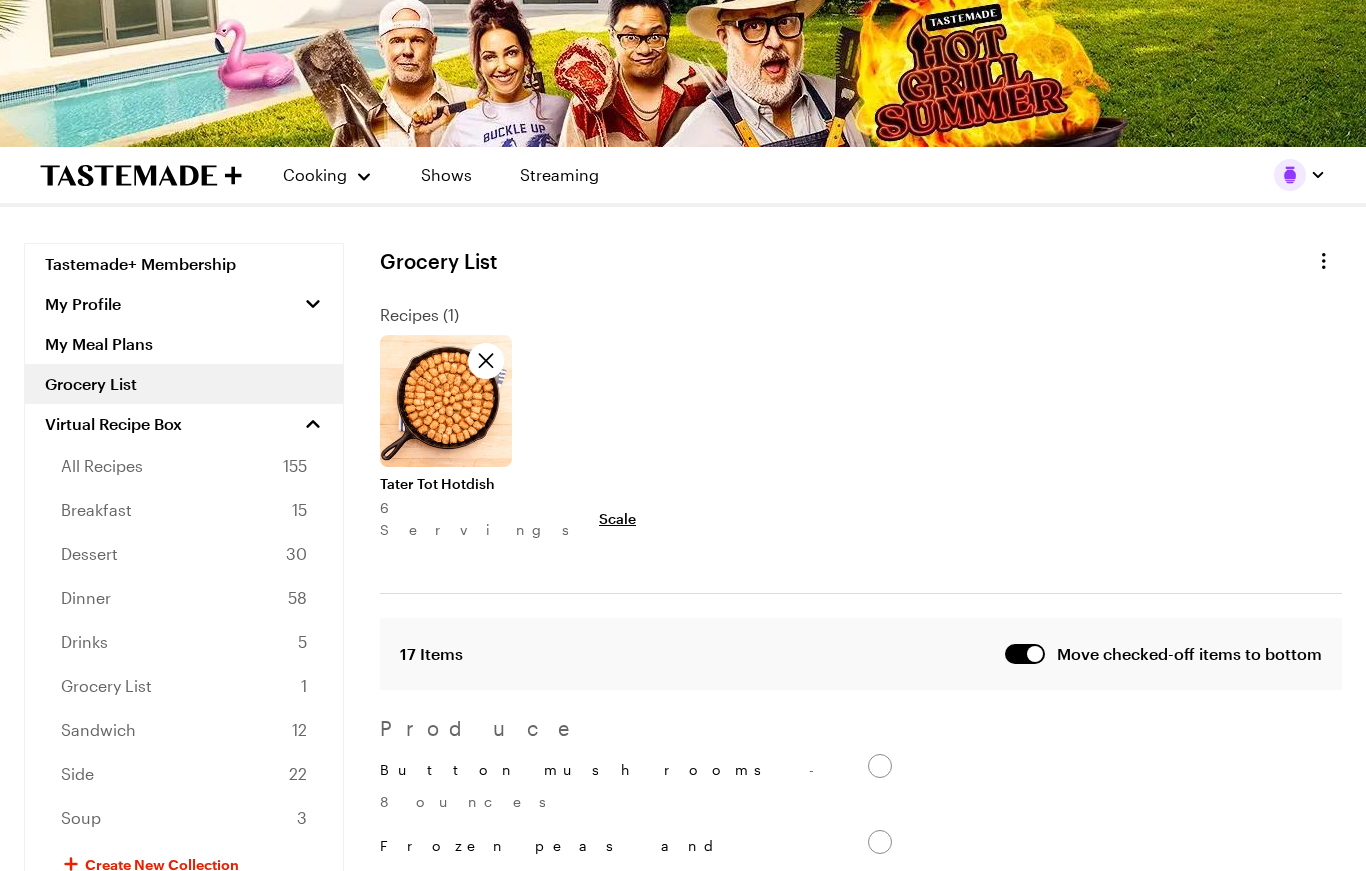 click on "Cooking" at bounding box center (327, 175) 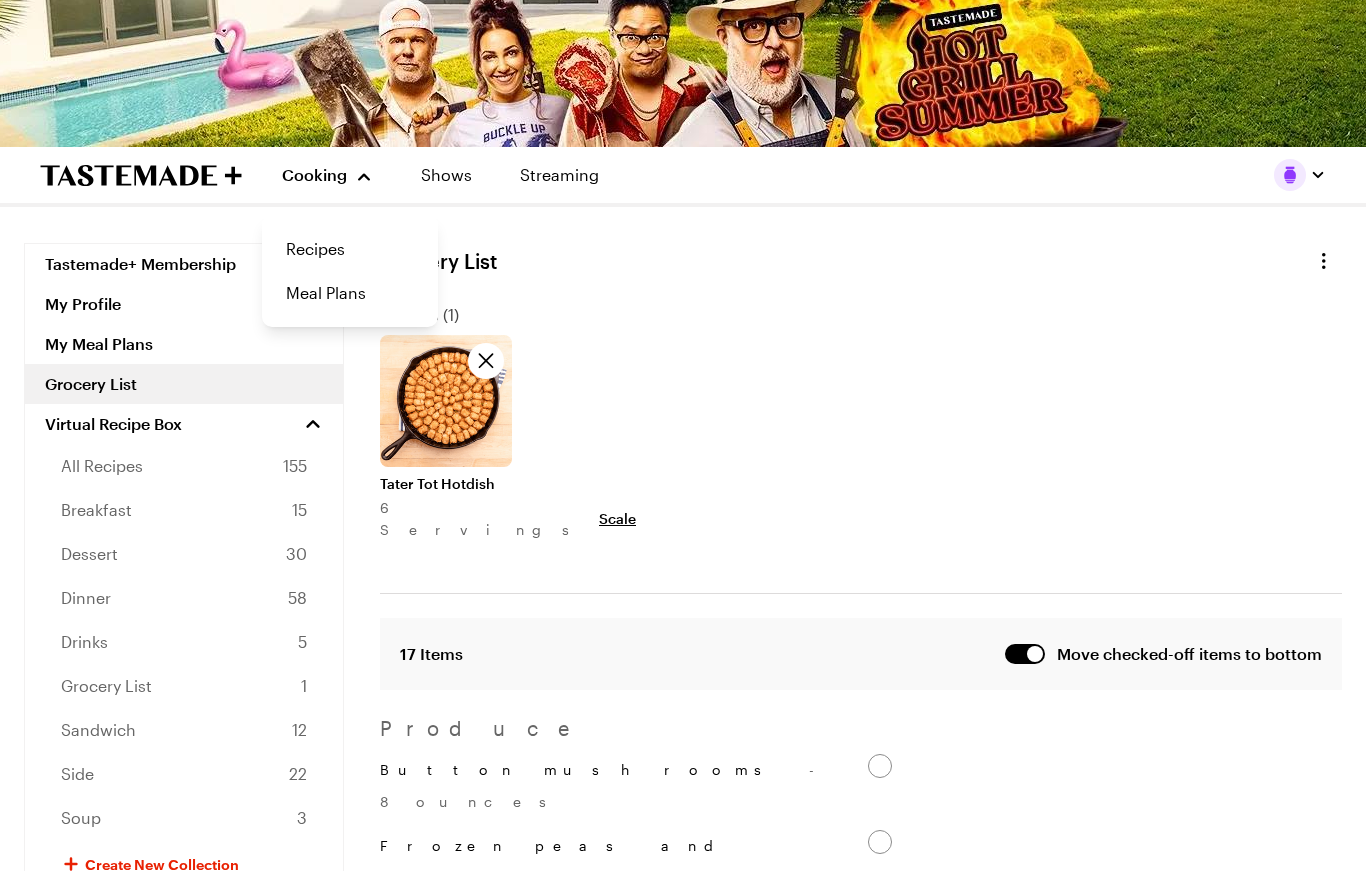 click on "Recipes" at bounding box center [350, 249] 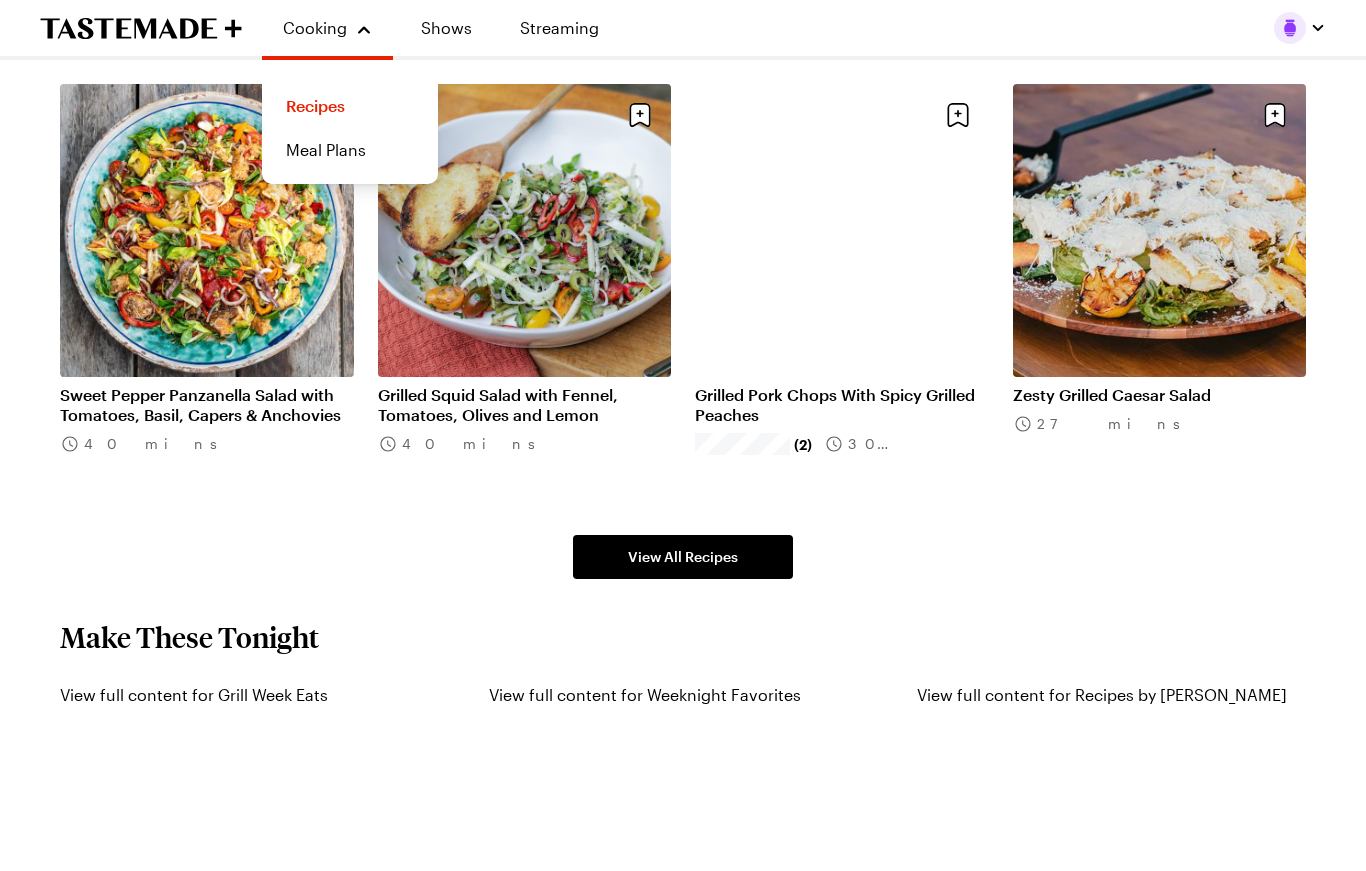 scroll, scrollTop: 1158, scrollLeft: 0, axis: vertical 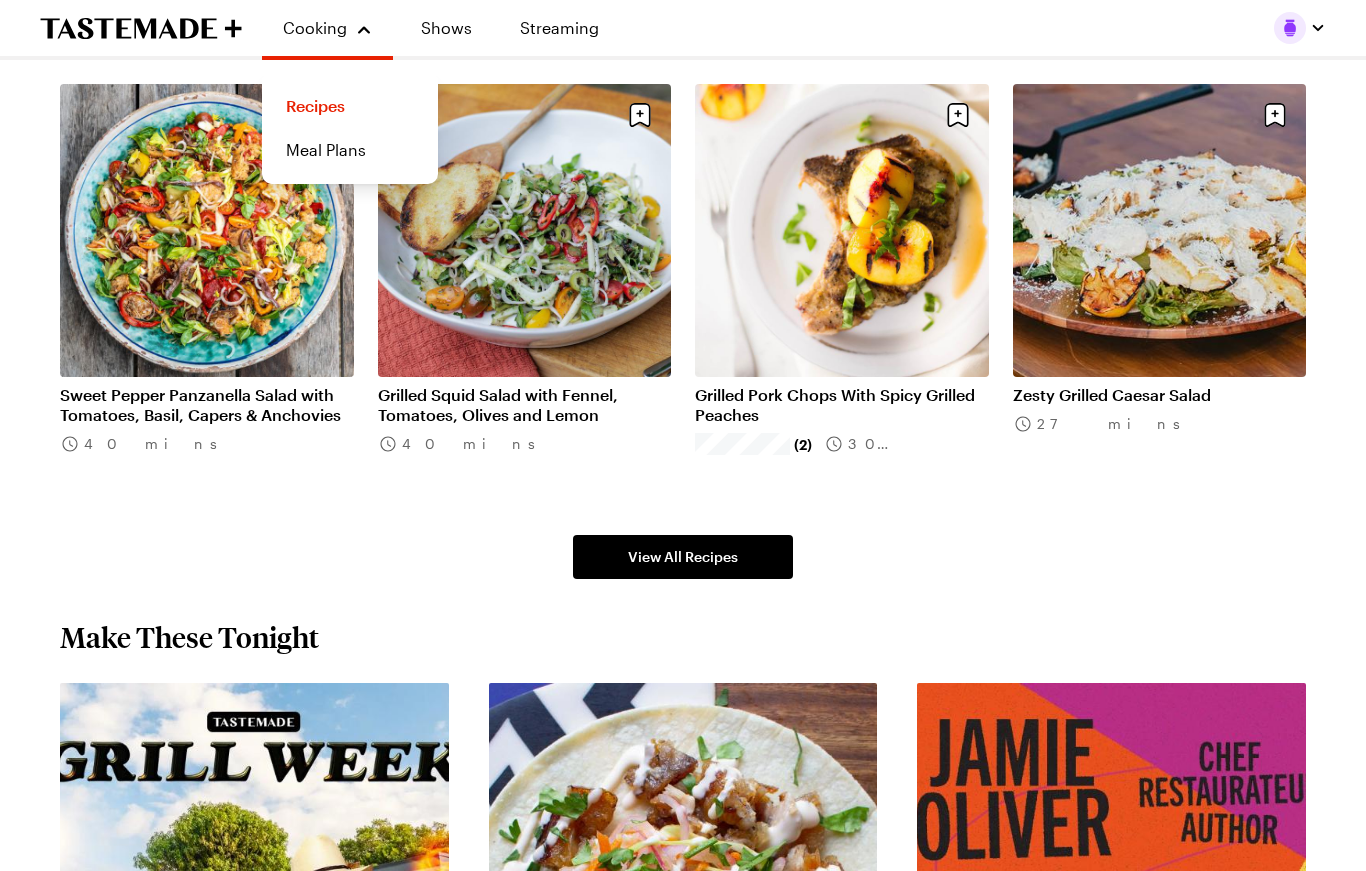 click on "View All Recipes" at bounding box center (683, 557) 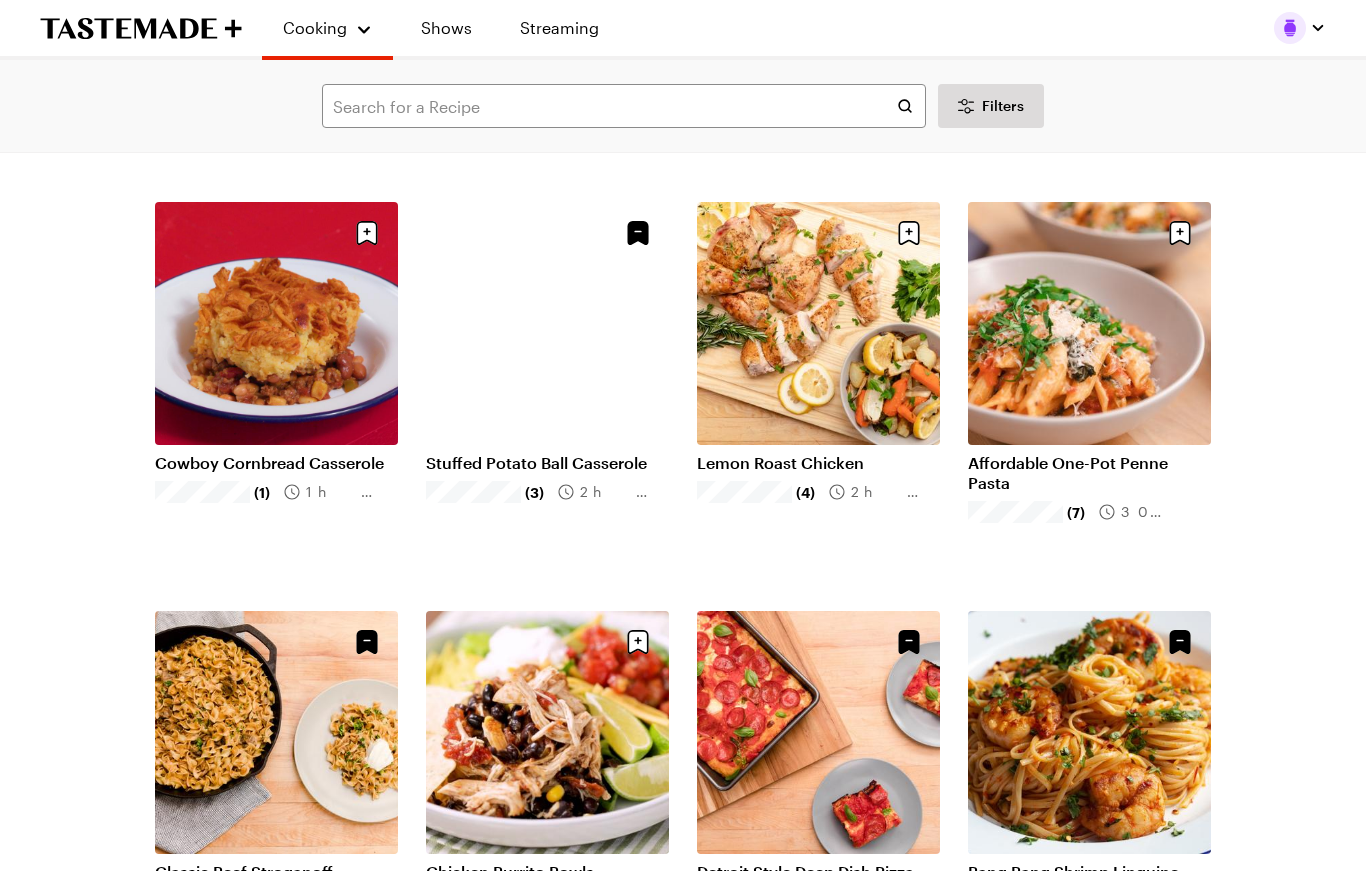 scroll, scrollTop: 494, scrollLeft: 0, axis: vertical 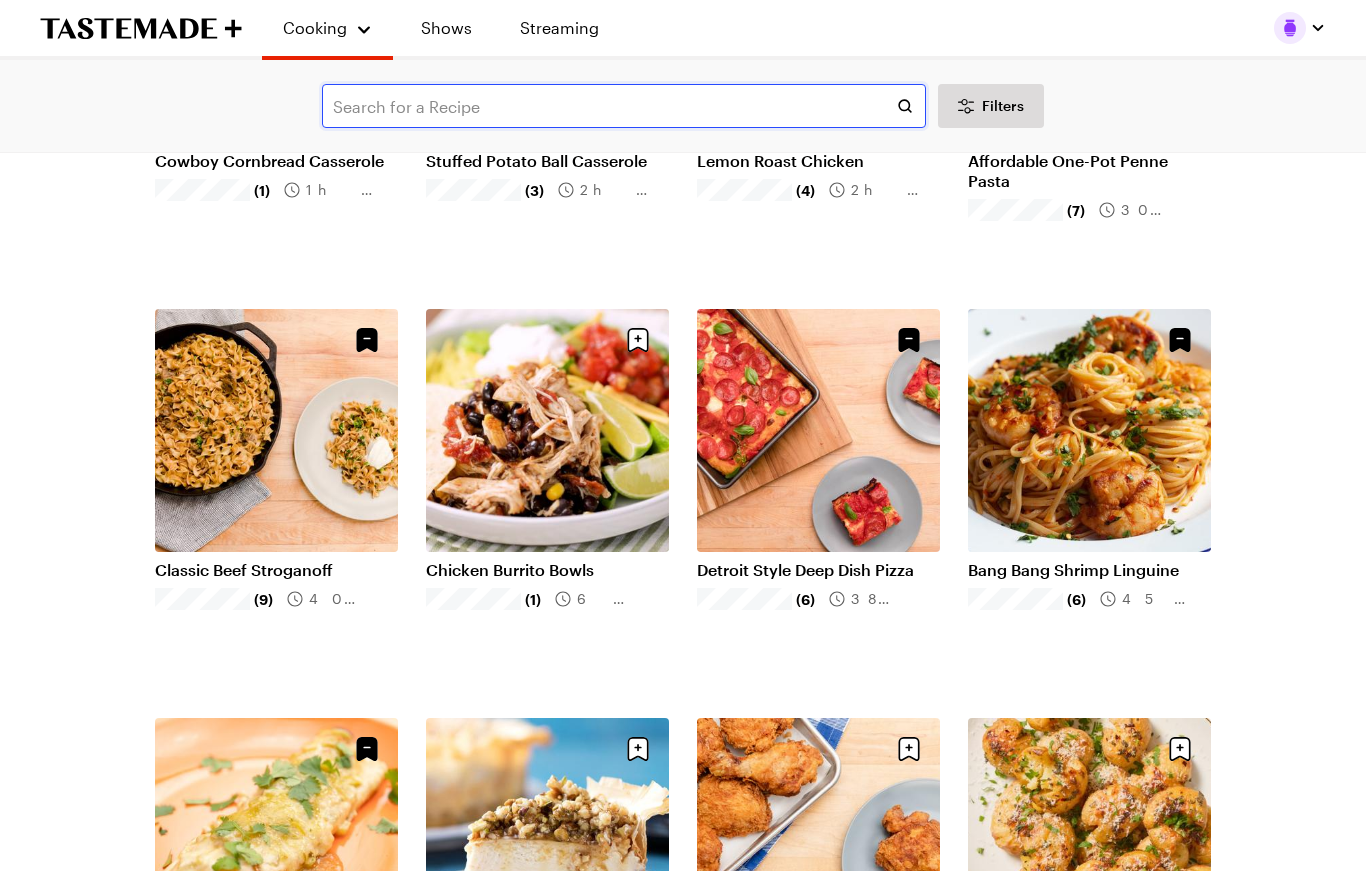 click at bounding box center (624, 106) 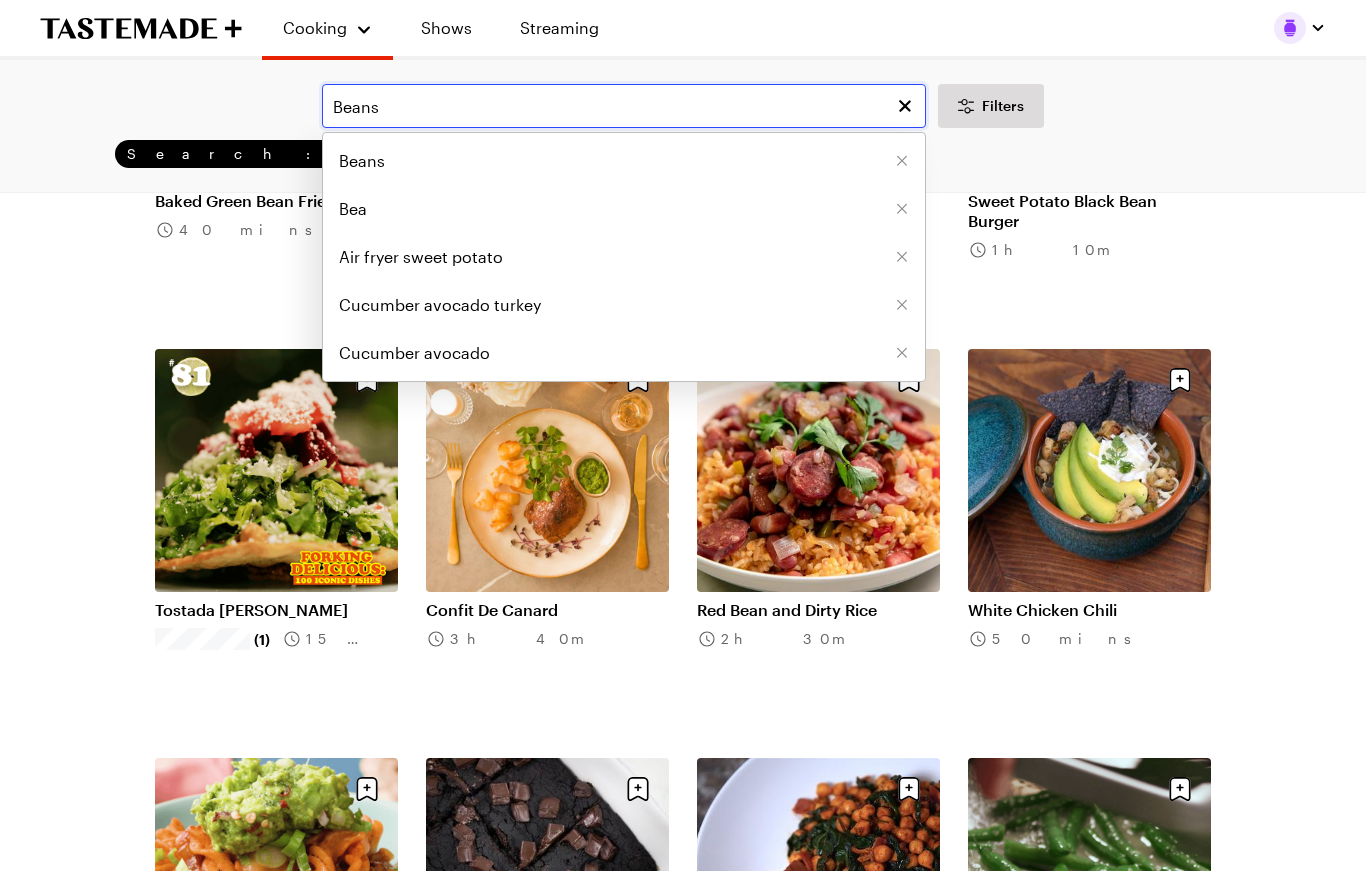 type on "Beans" 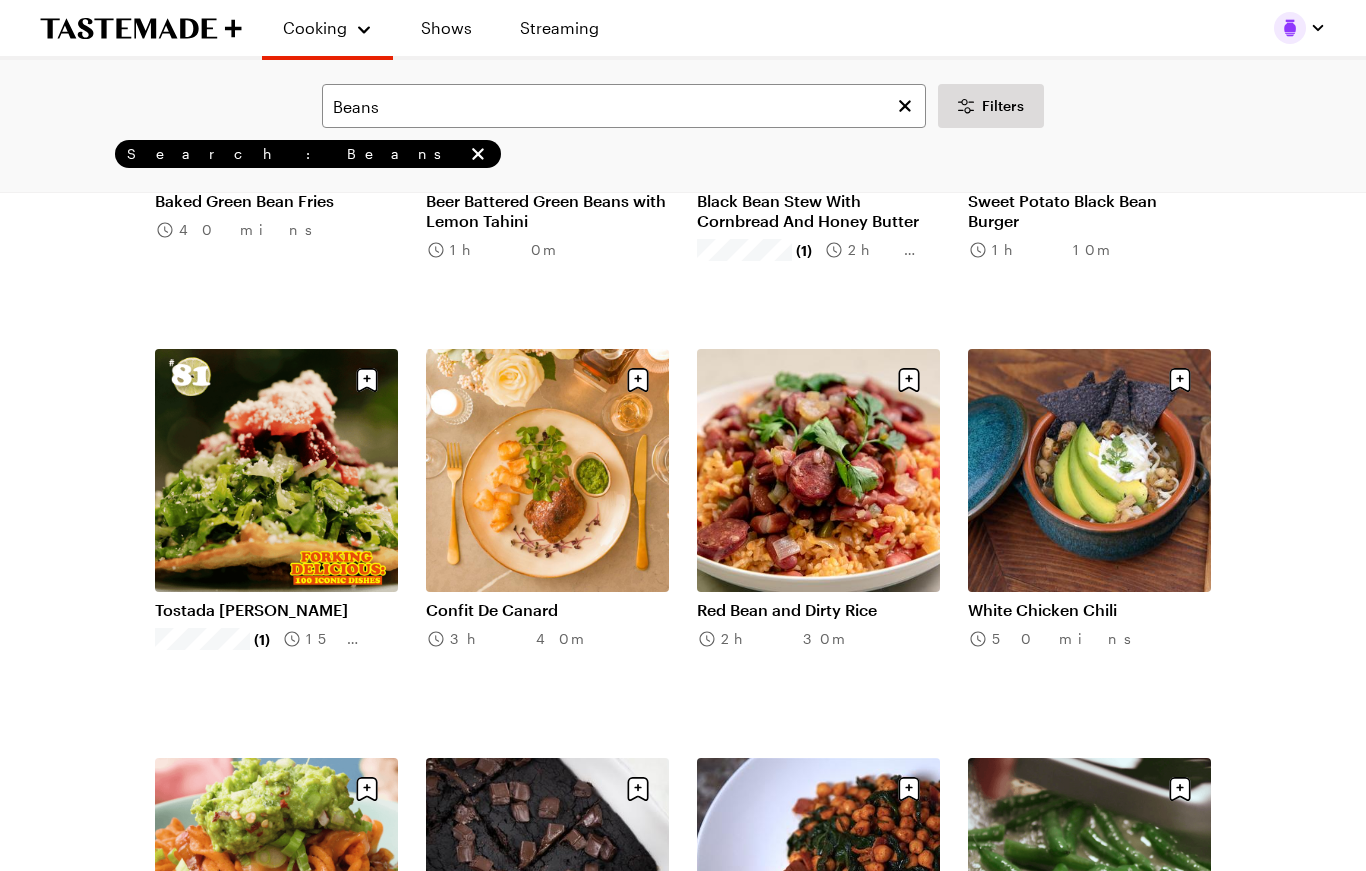 scroll, scrollTop: 803, scrollLeft: 0, axis: vertical 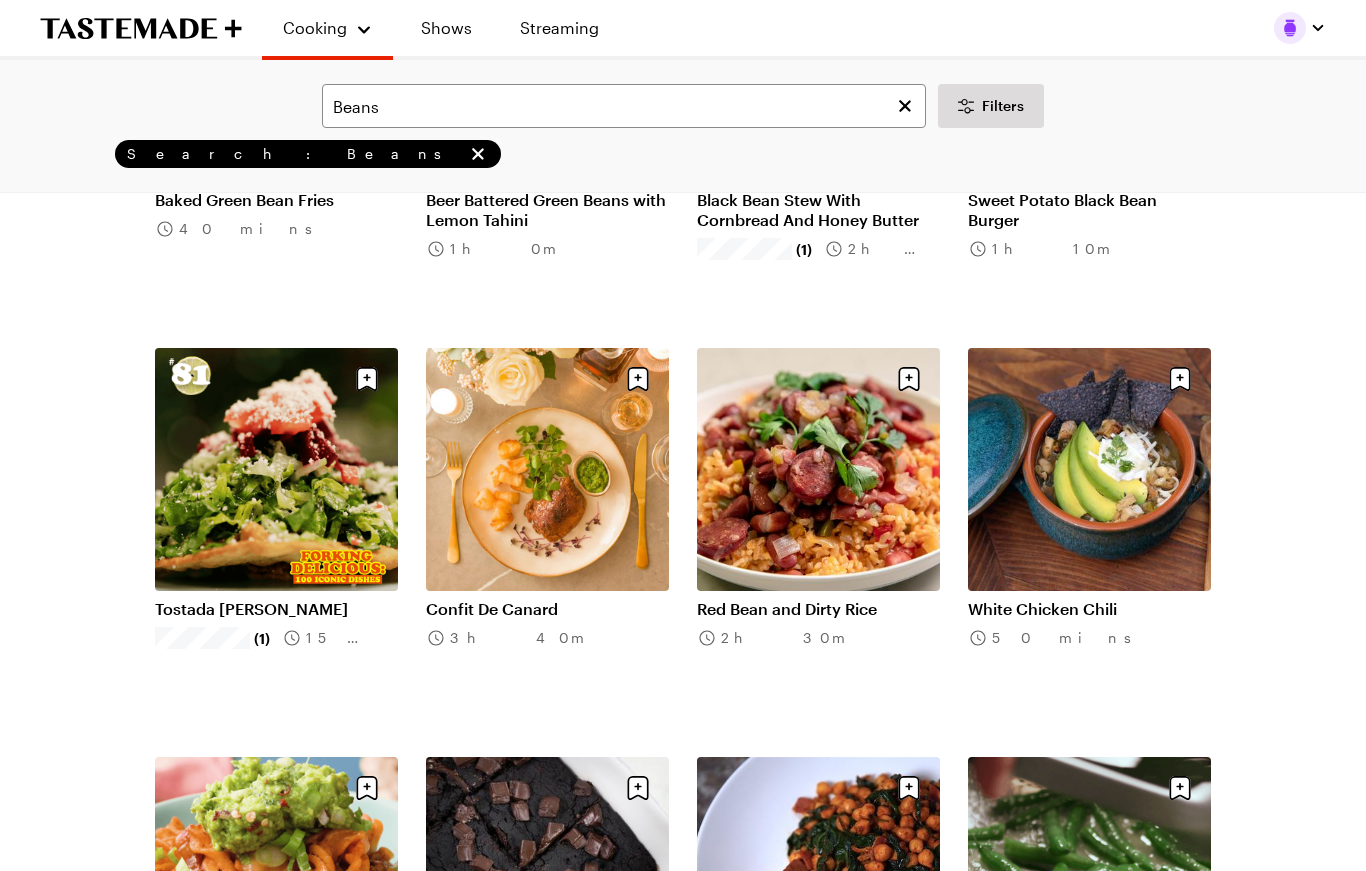 click 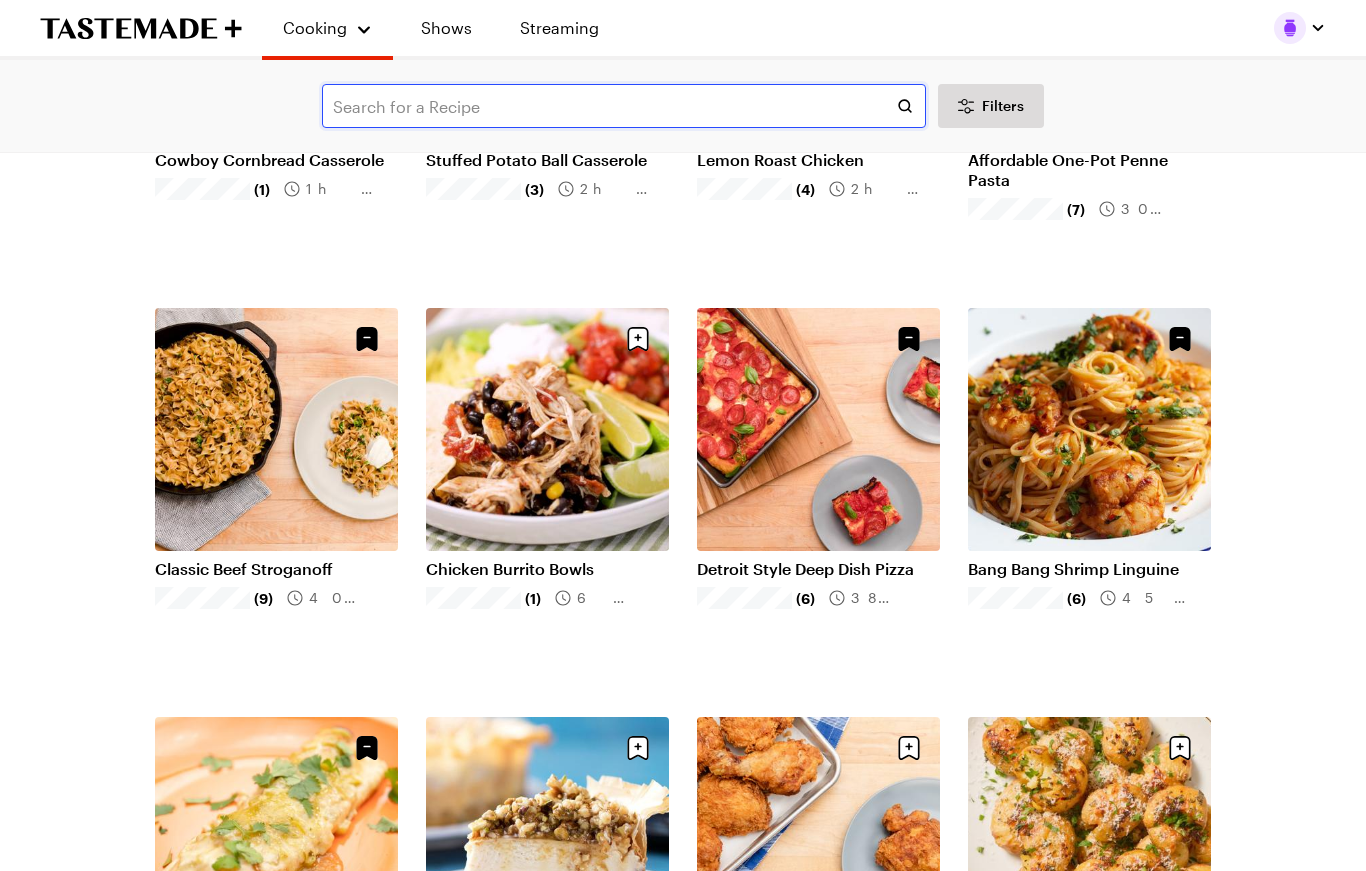 click at bounding box center [624, 106] 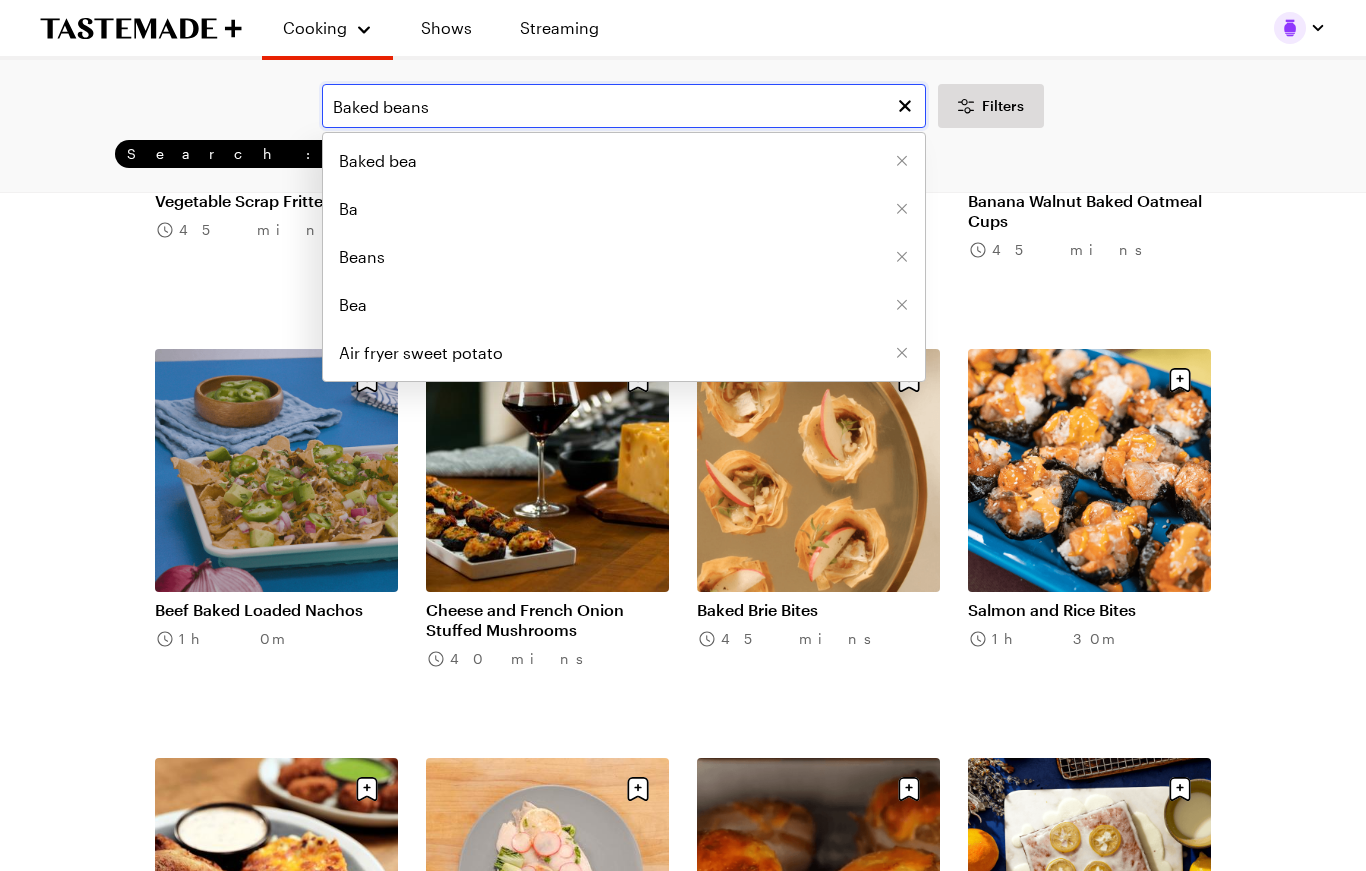 scroll, scrollTop: 0, scrollLeft: 0, axis: both 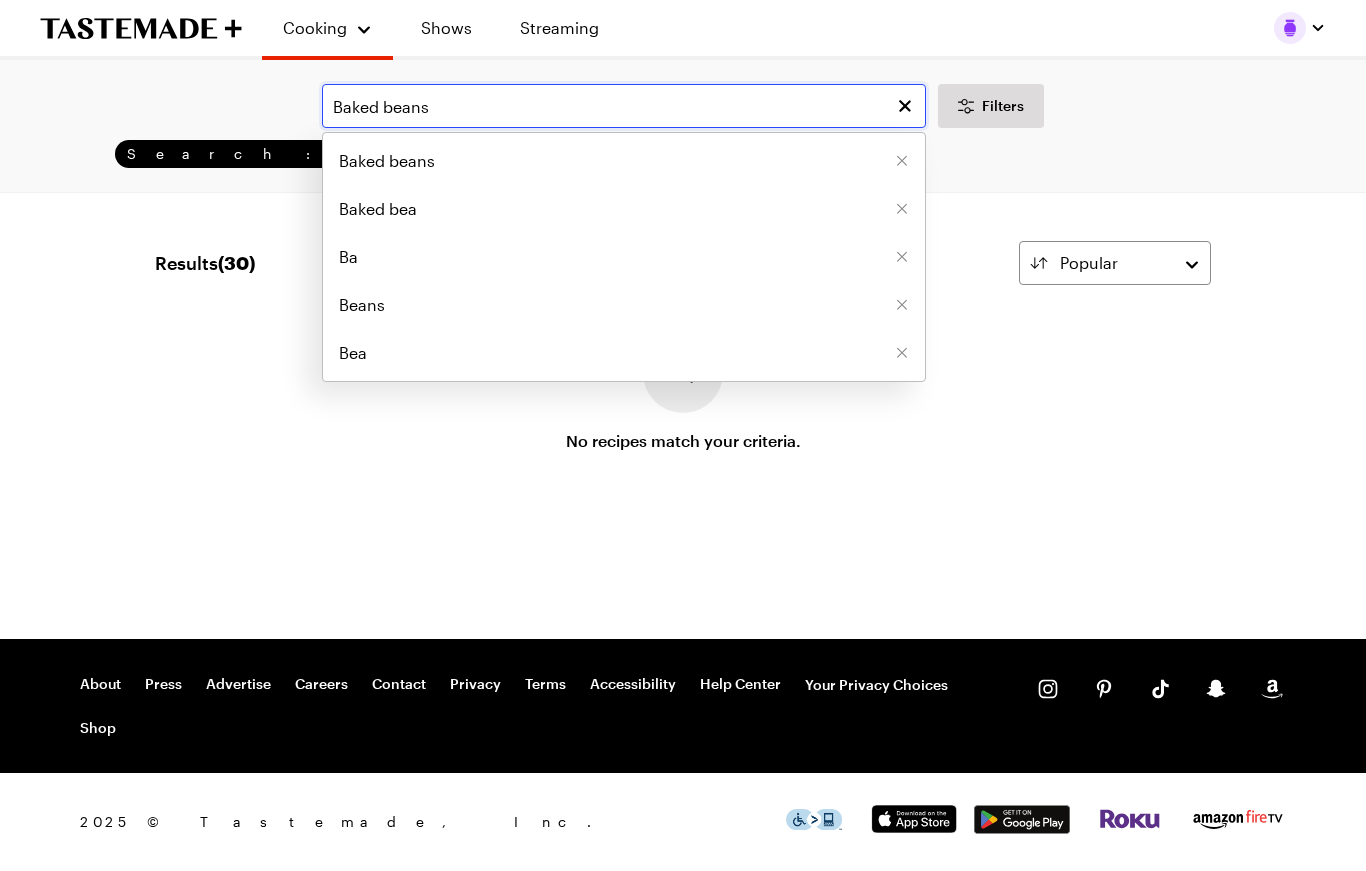 type on "Baked beans" 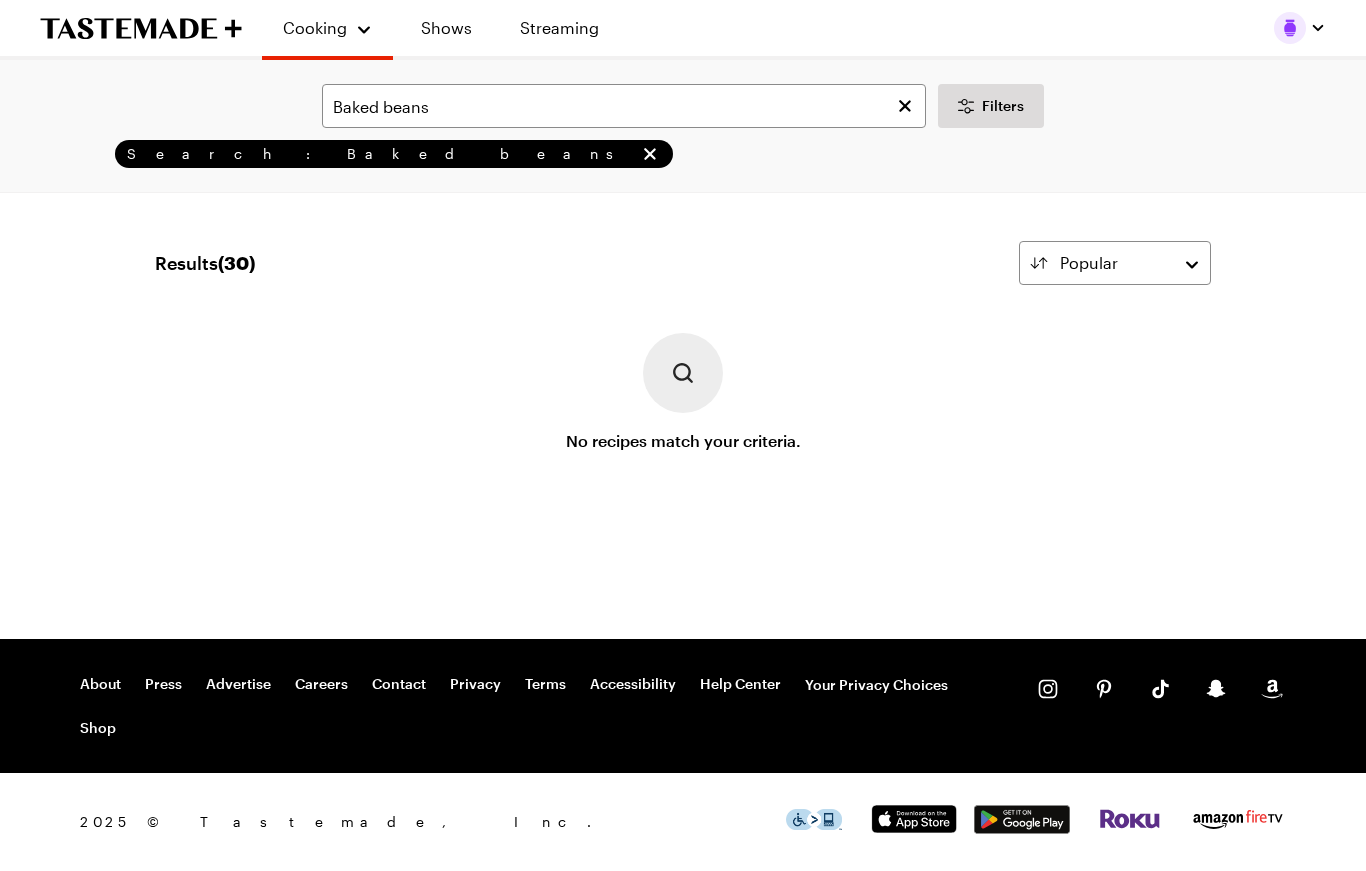 click 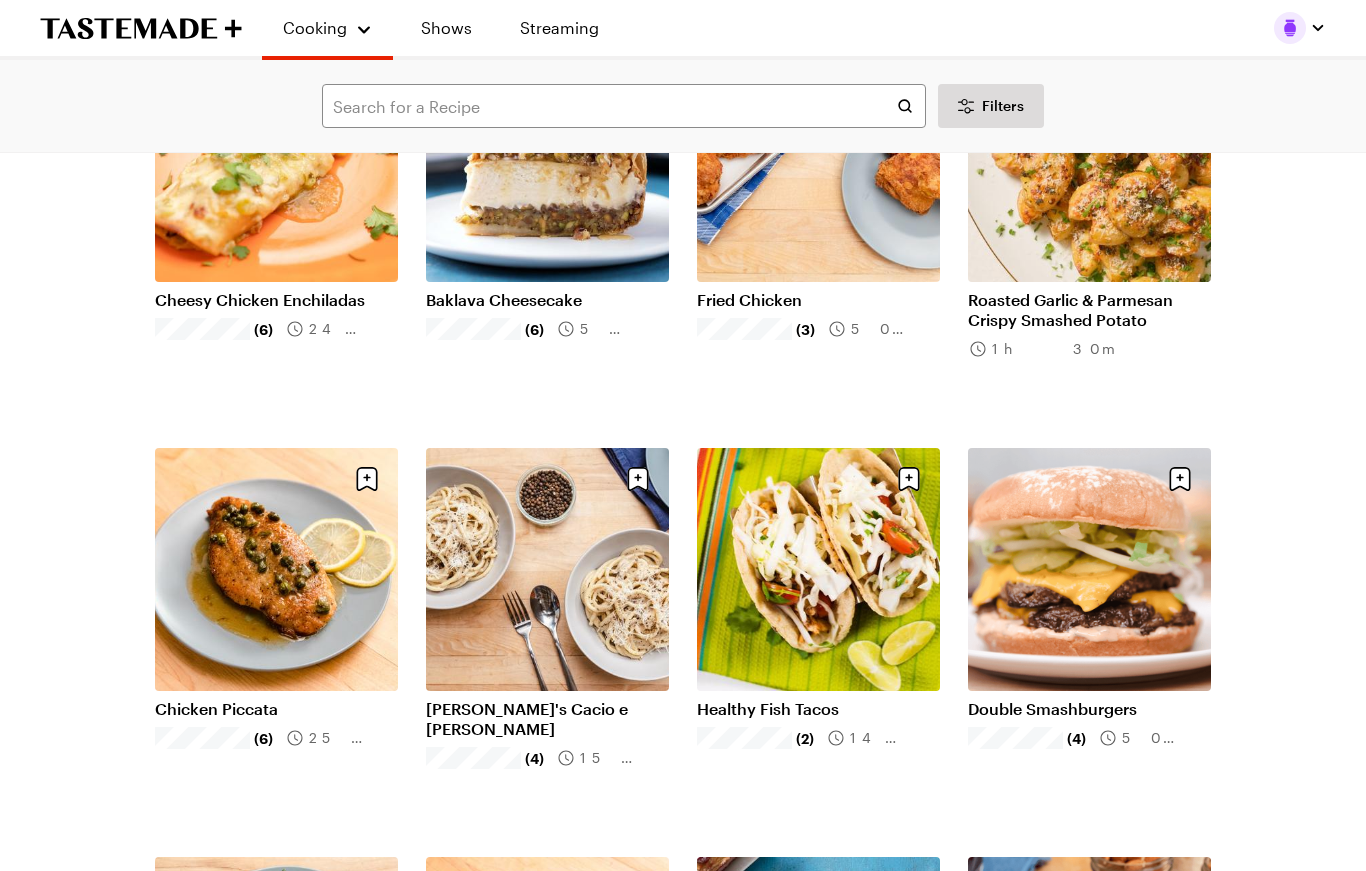 scroll, scrollTop: 1482, scrollLeft: 0, axis: vertical 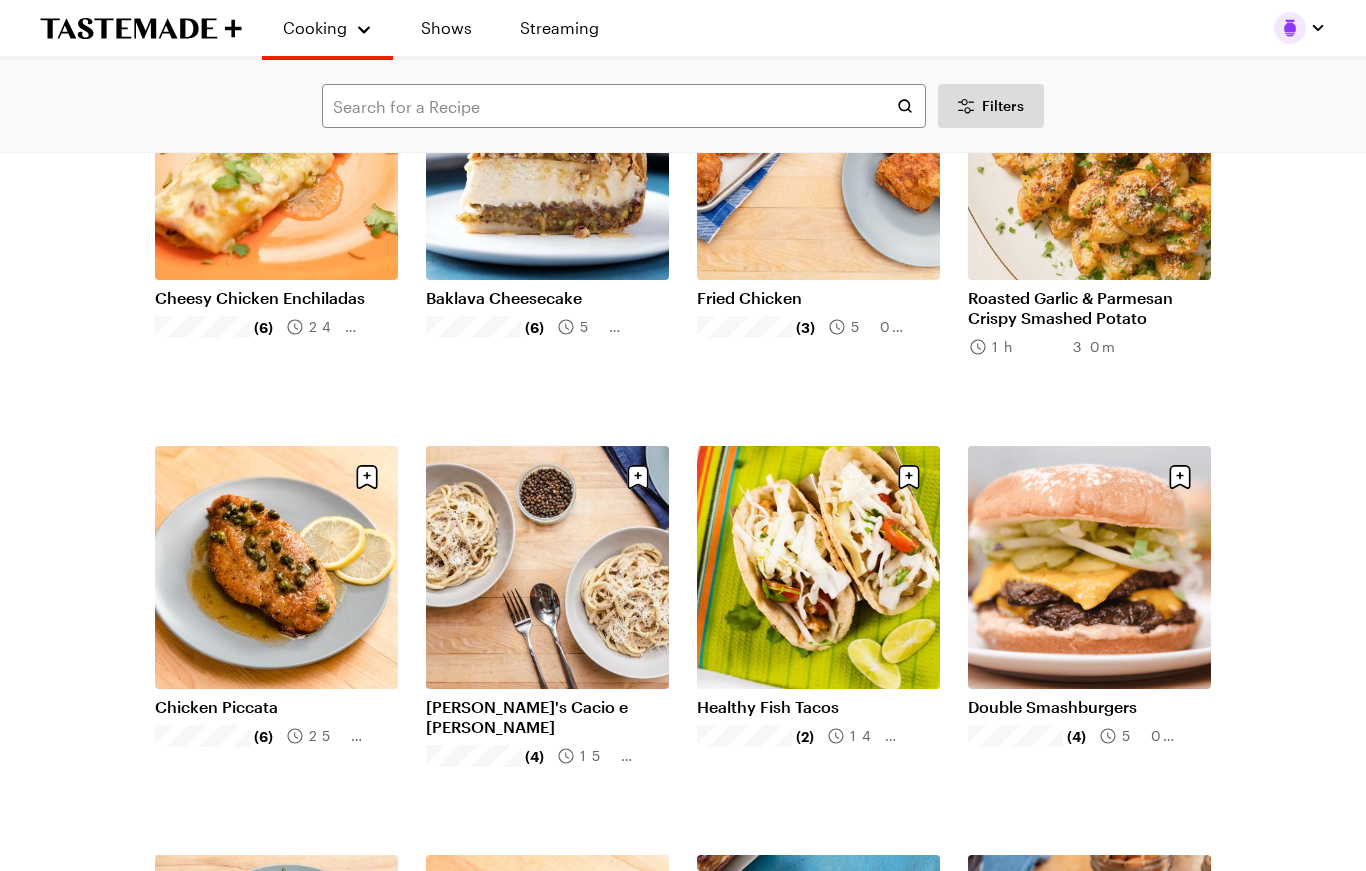 click on "Double Smashburgers" at bounding box center (1089, 708) 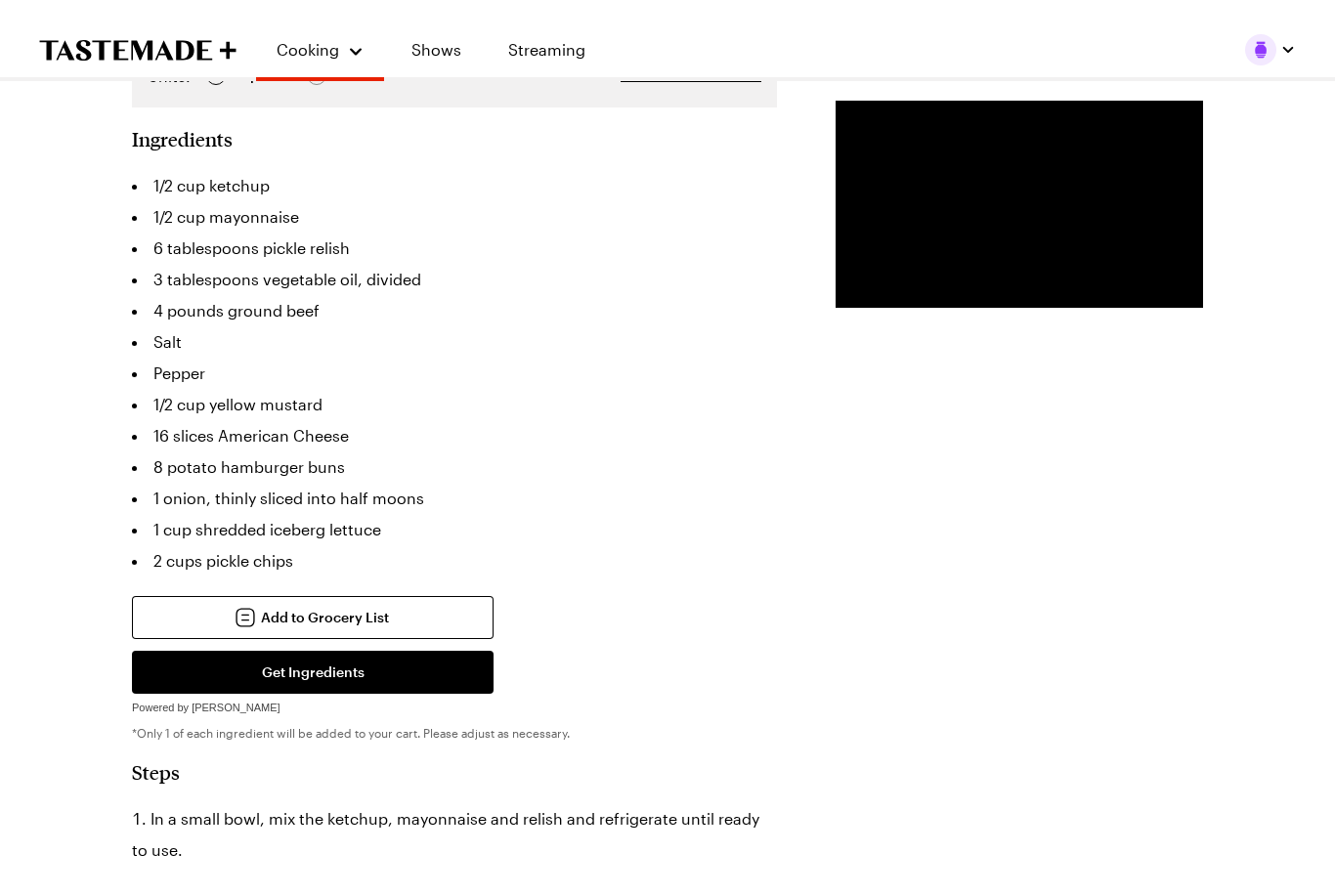 scroll, scrollTop: 619, scrollLeft: 0, axis: vertical 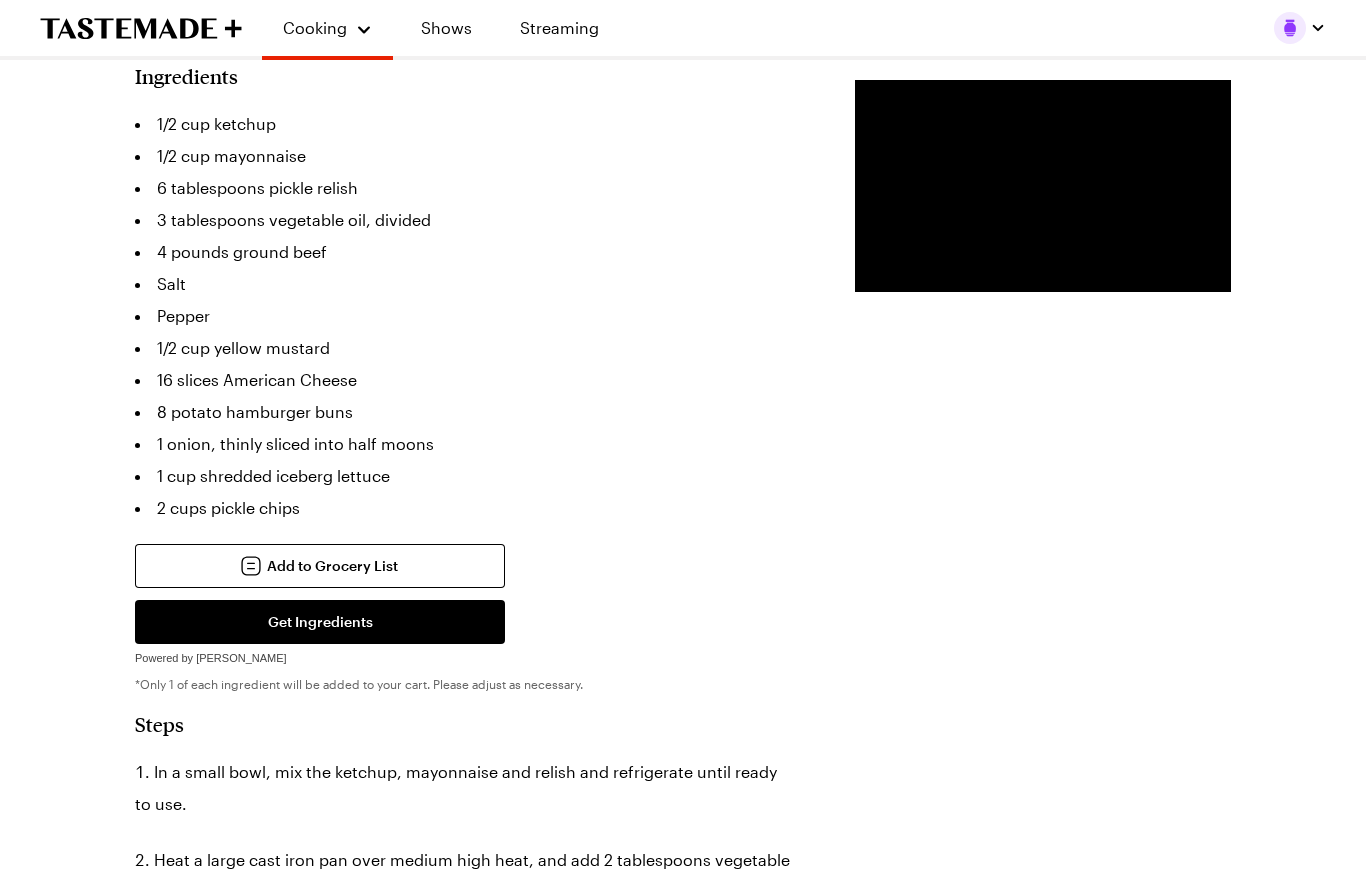 click 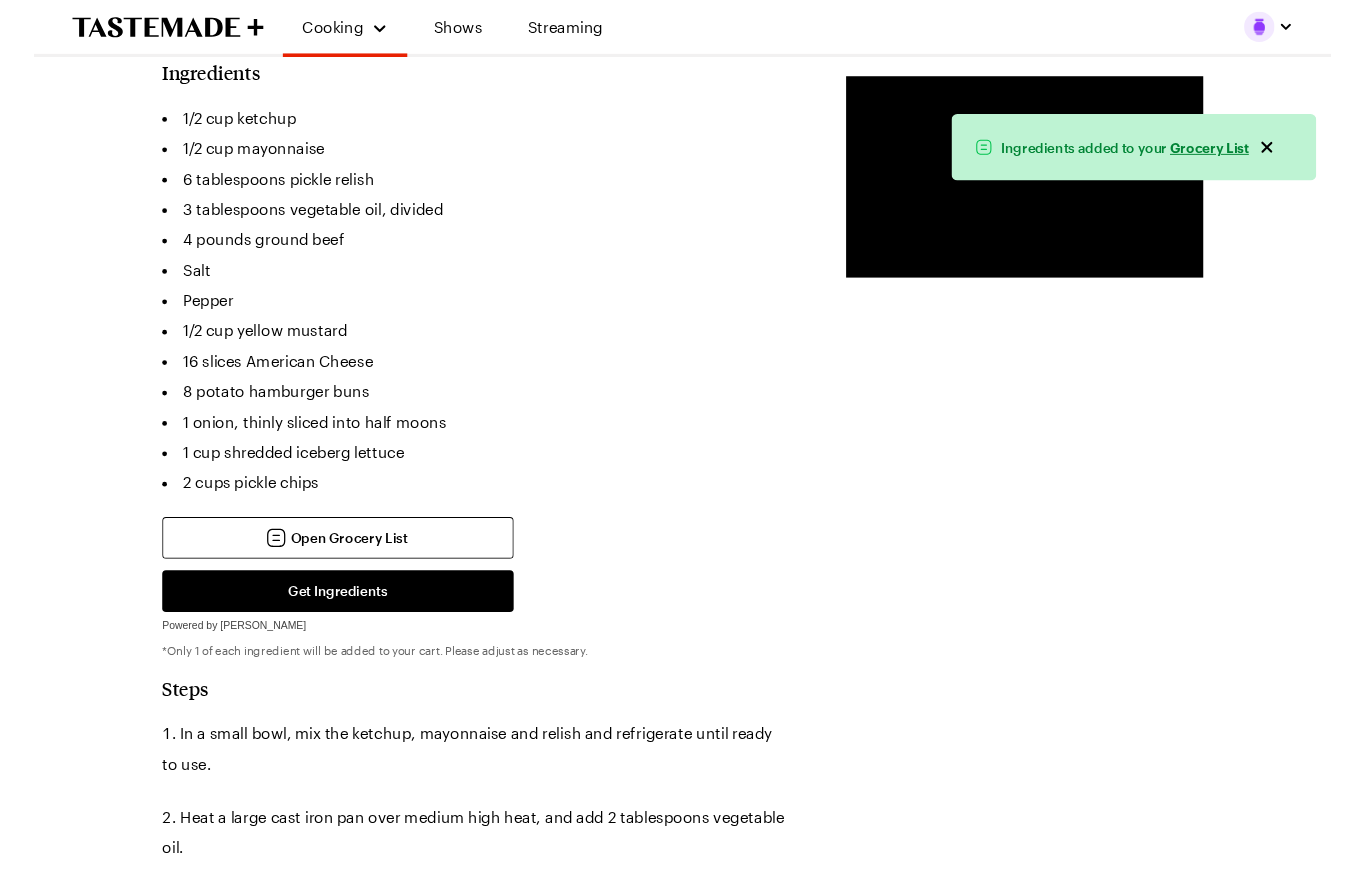 scroll, scrollTop: 1483, scrollLeft: 0, axis: vertical 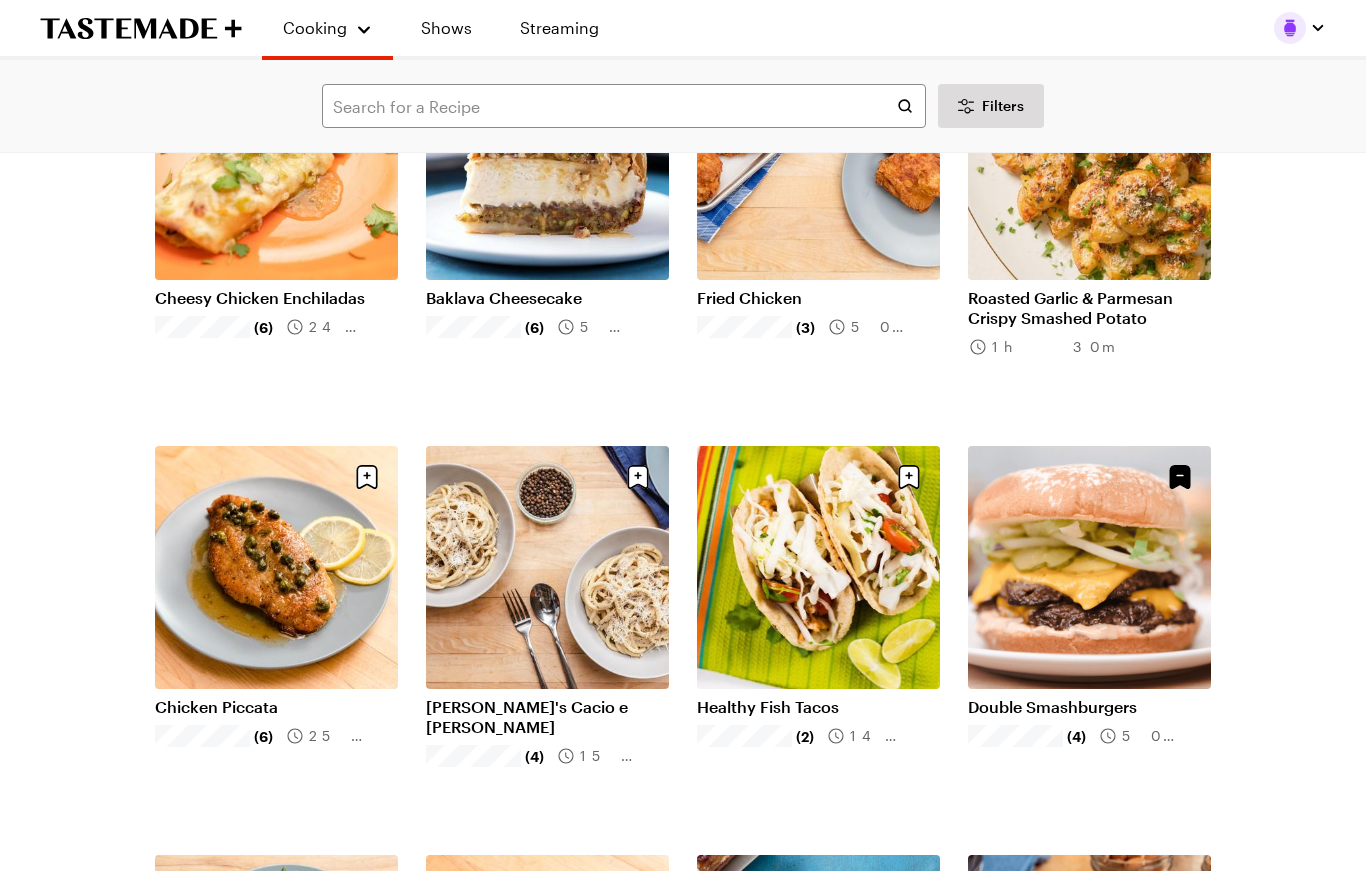click on "Double Smashburgers" at bounding box center [1089, 707] 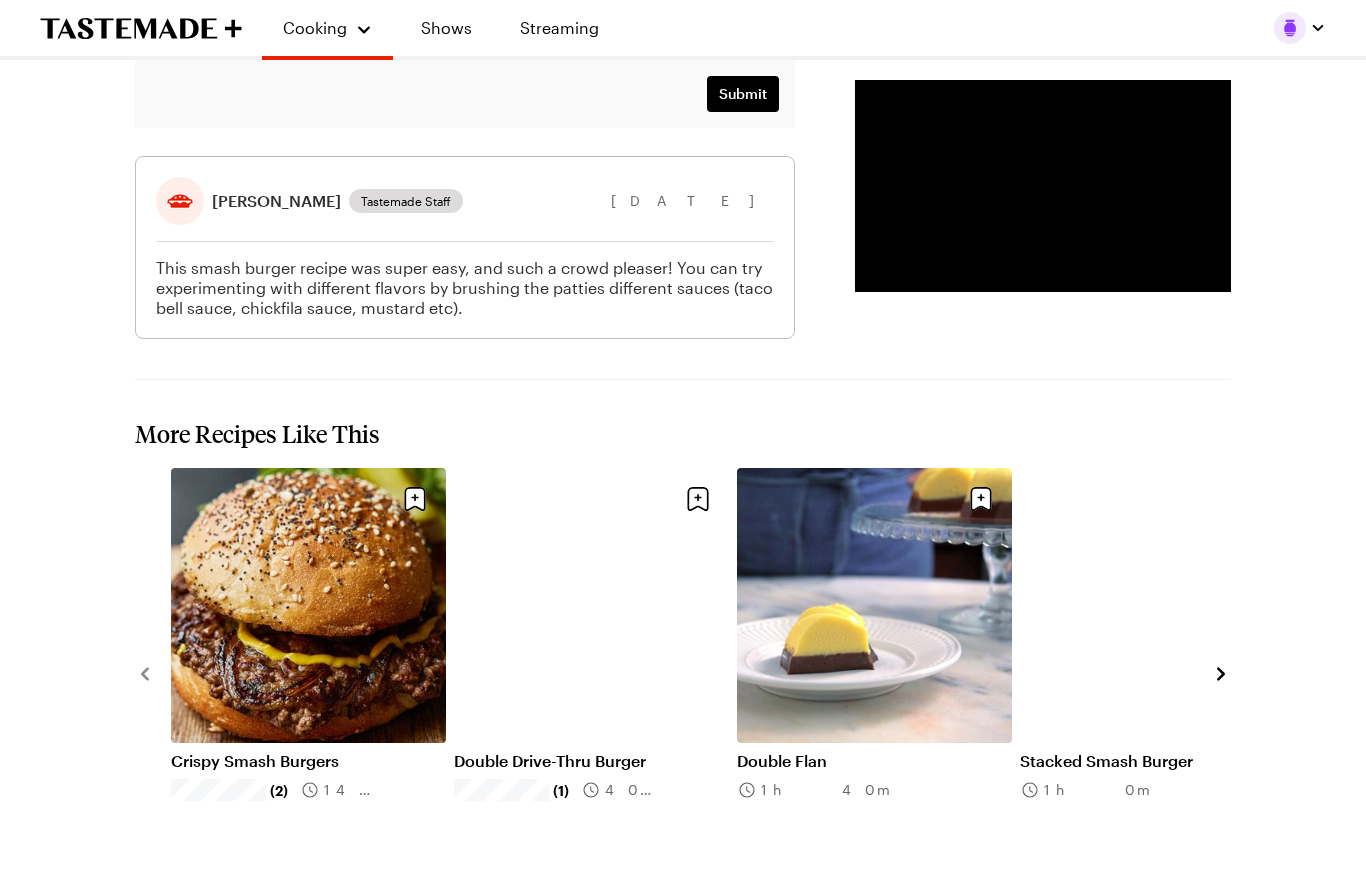 scroll, scrollTop: 2553, scrollLeft: 0, axis: vertical 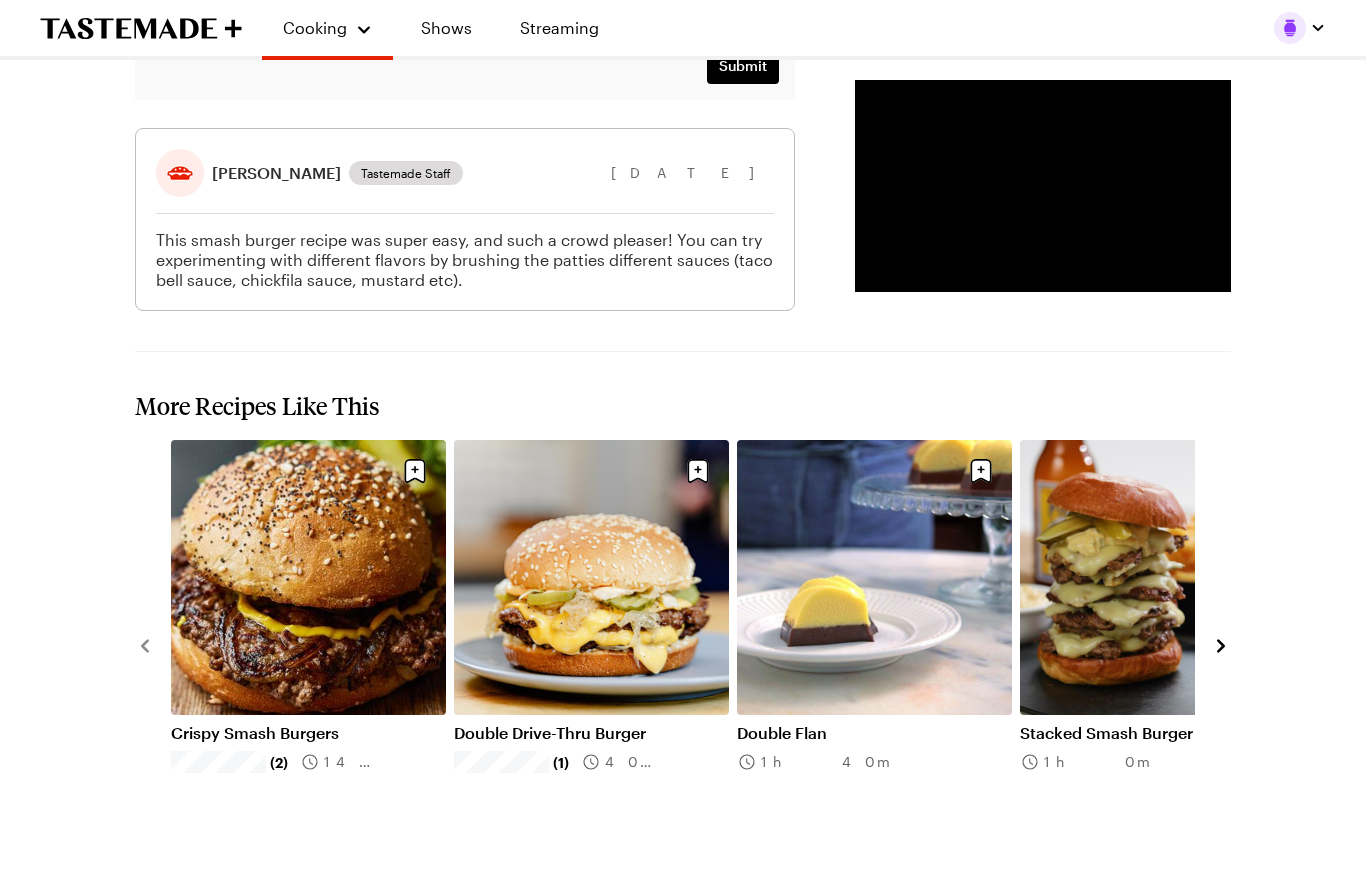 click 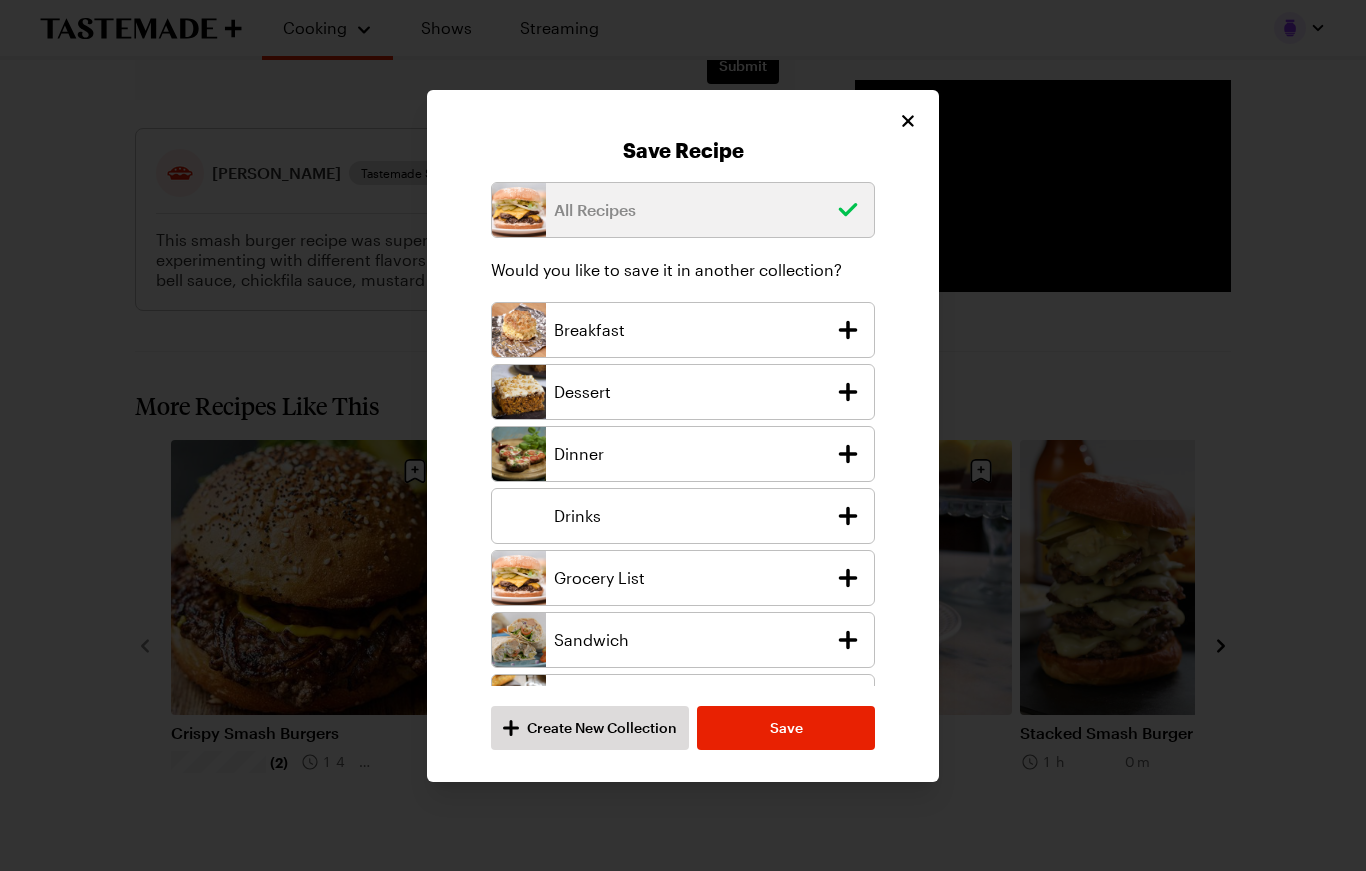 click on "Sandwich" at bounding box center [690, 640] 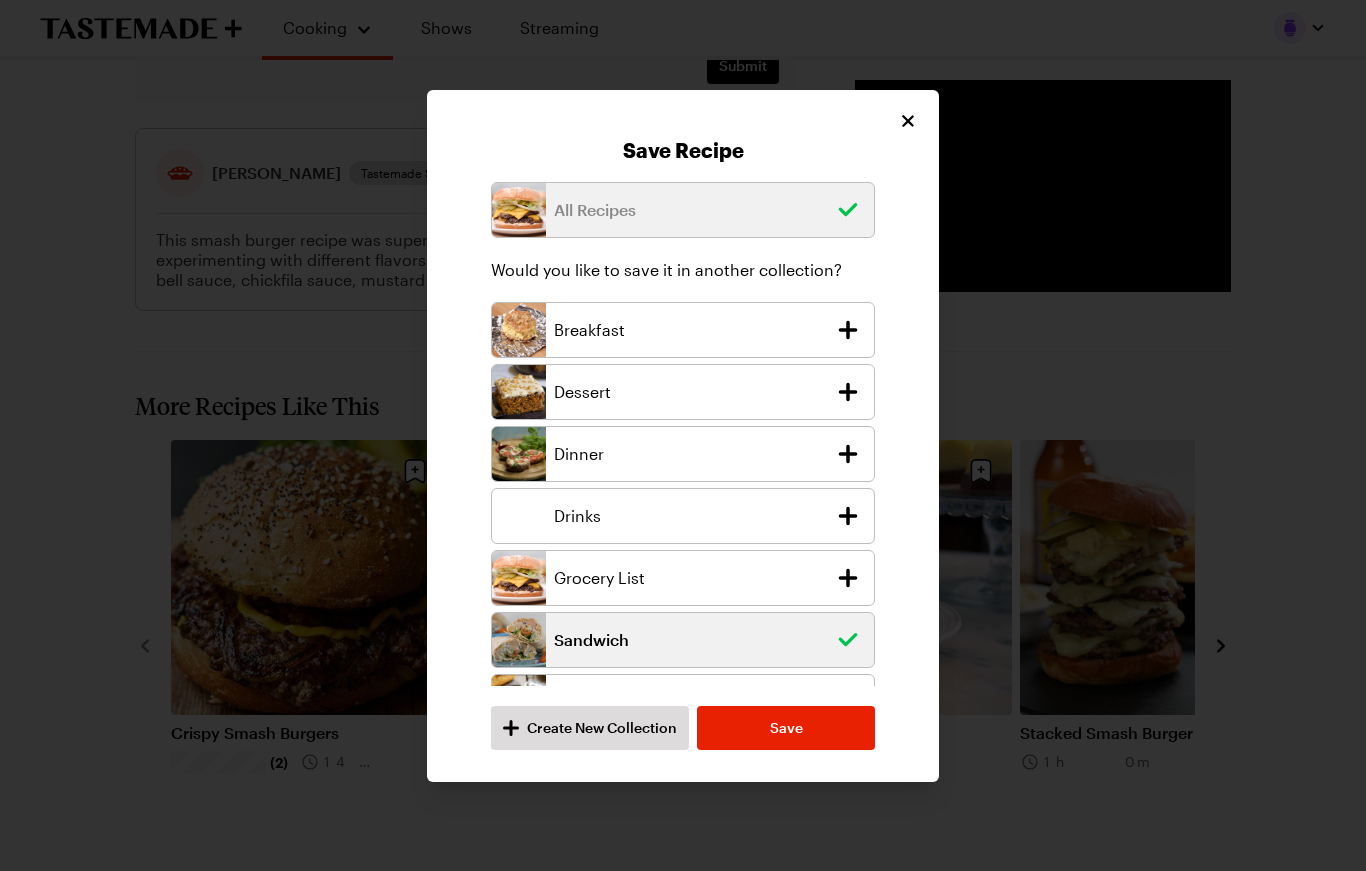 click on "Save" at bounding box center [786, 728] 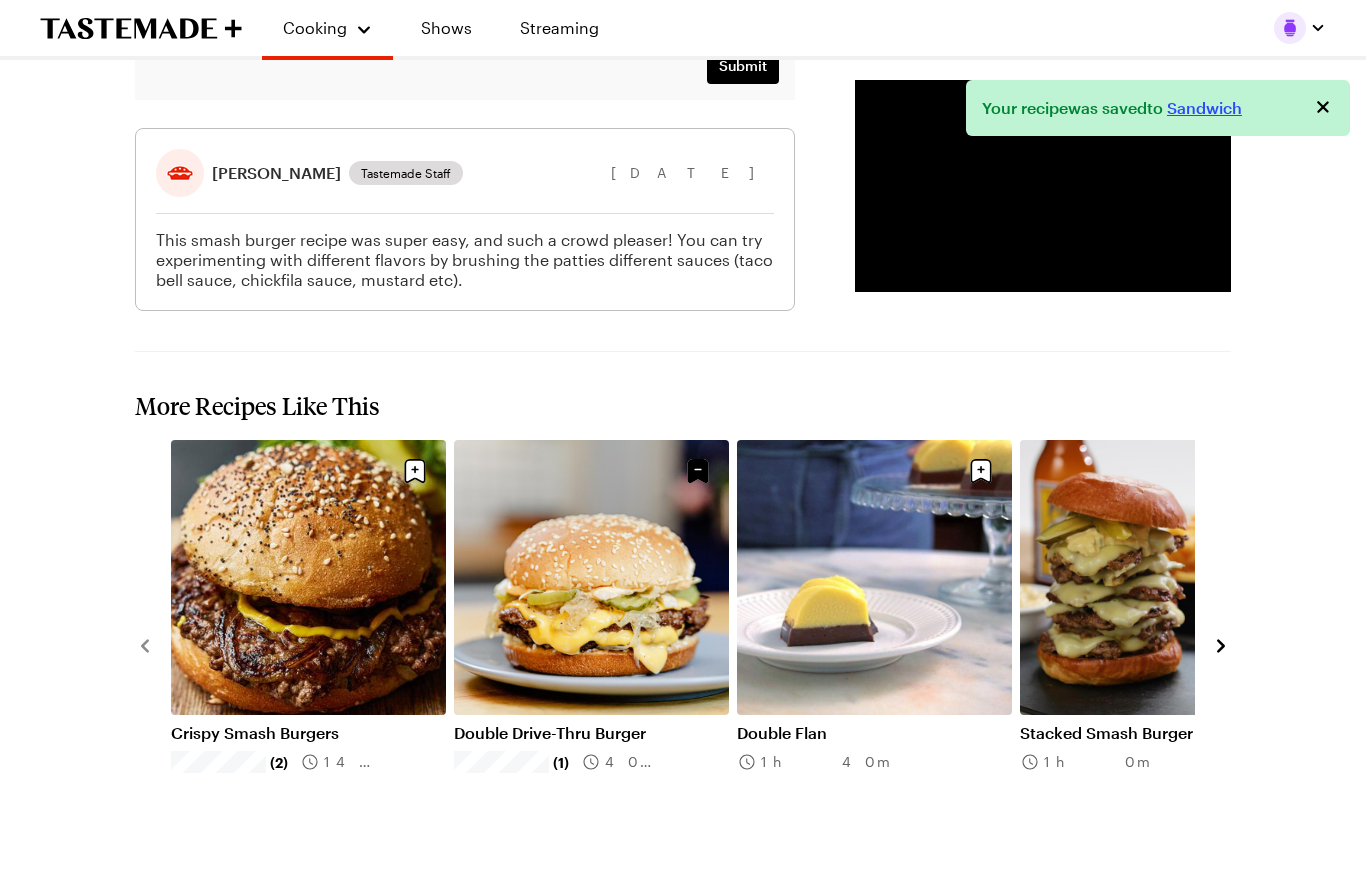 click 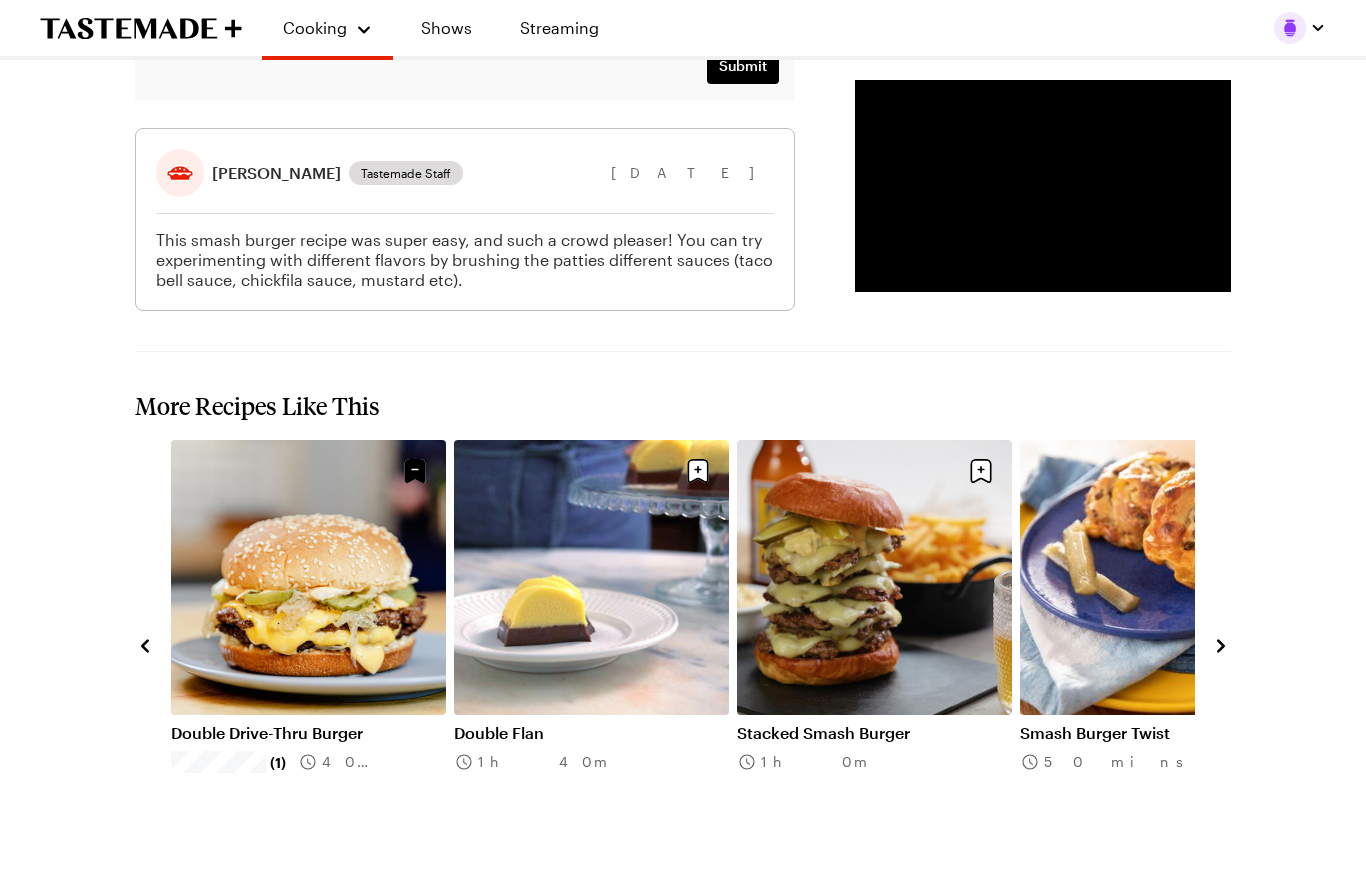 click 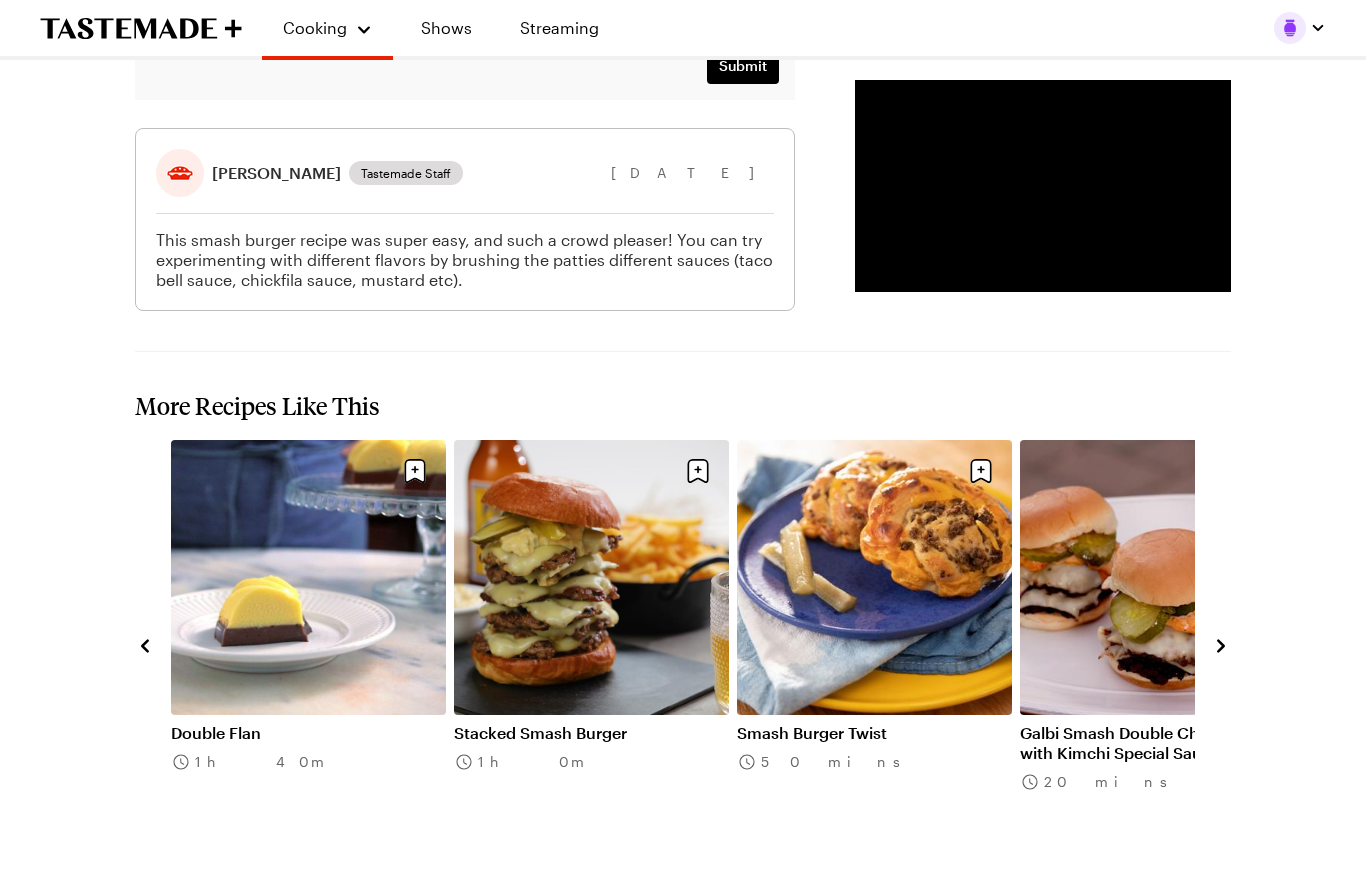 click 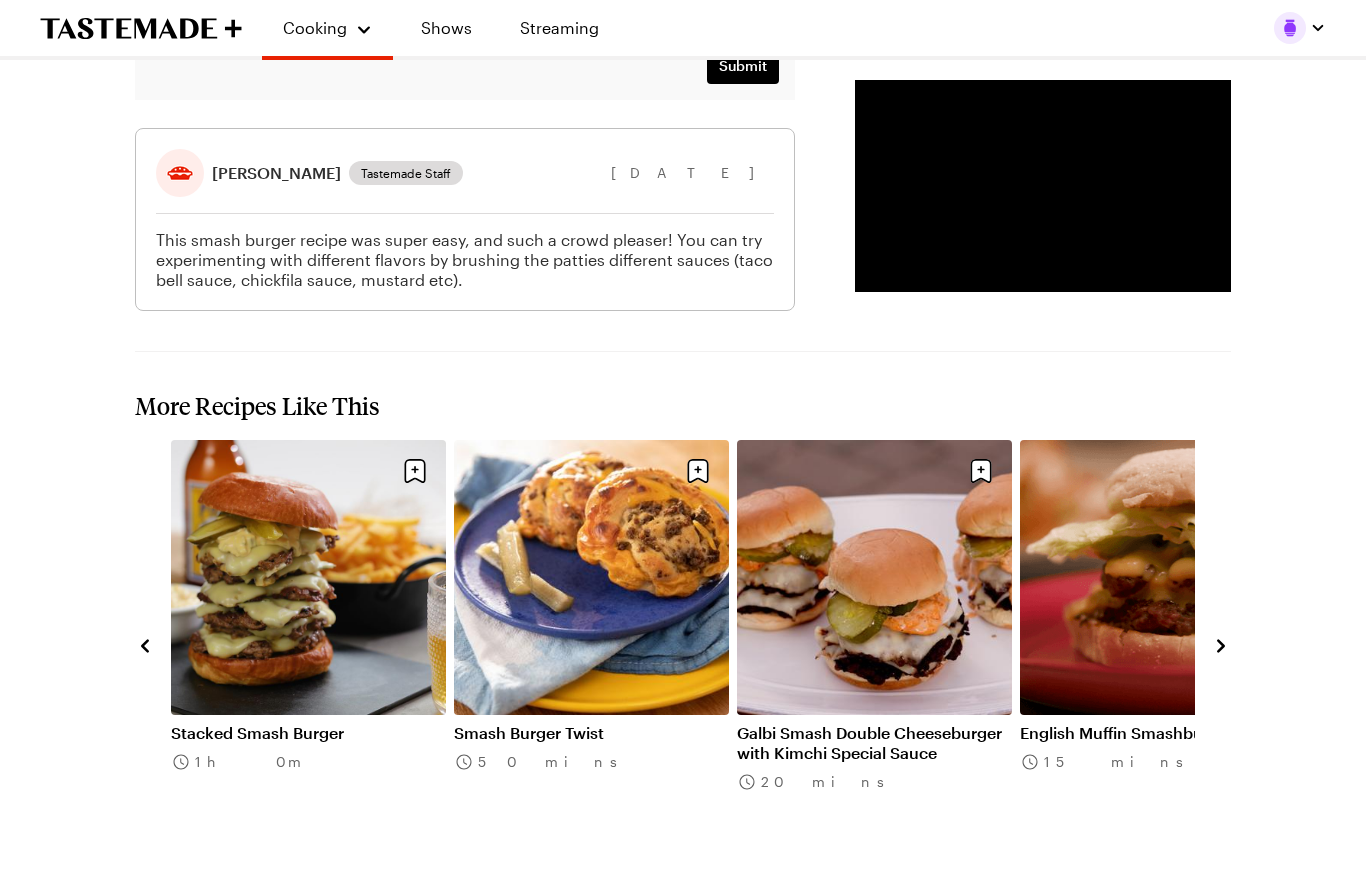 click 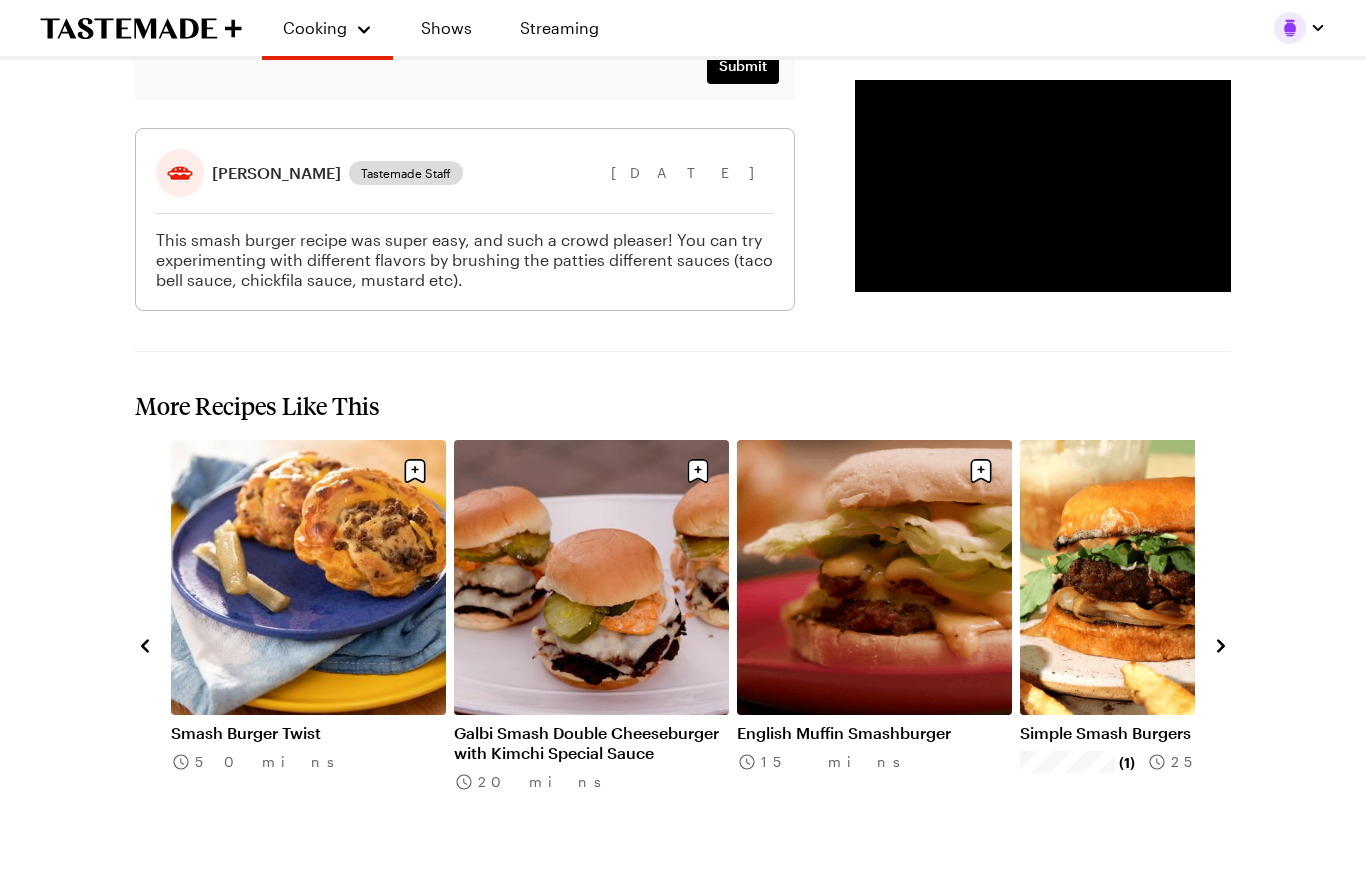 click 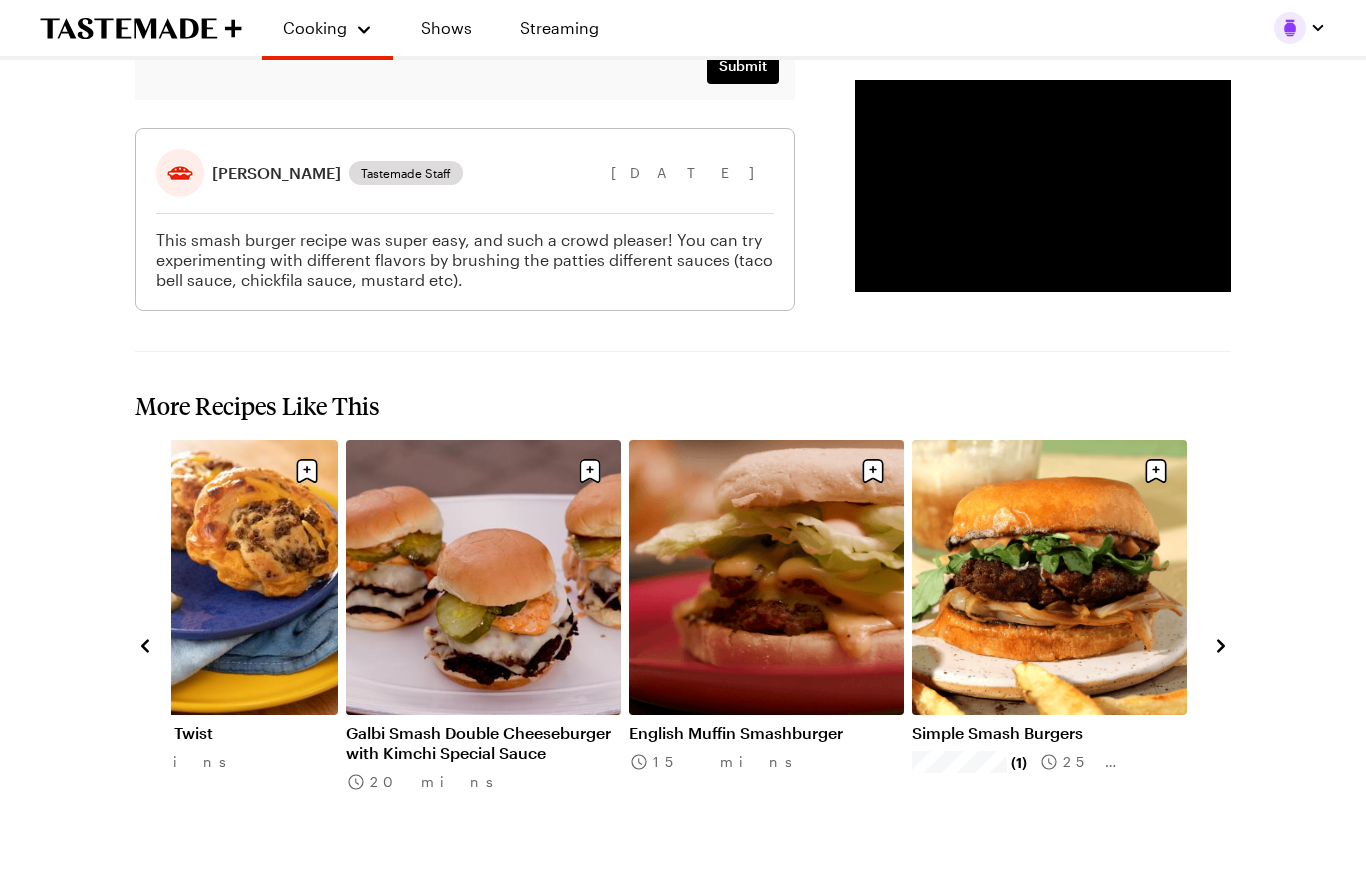 click 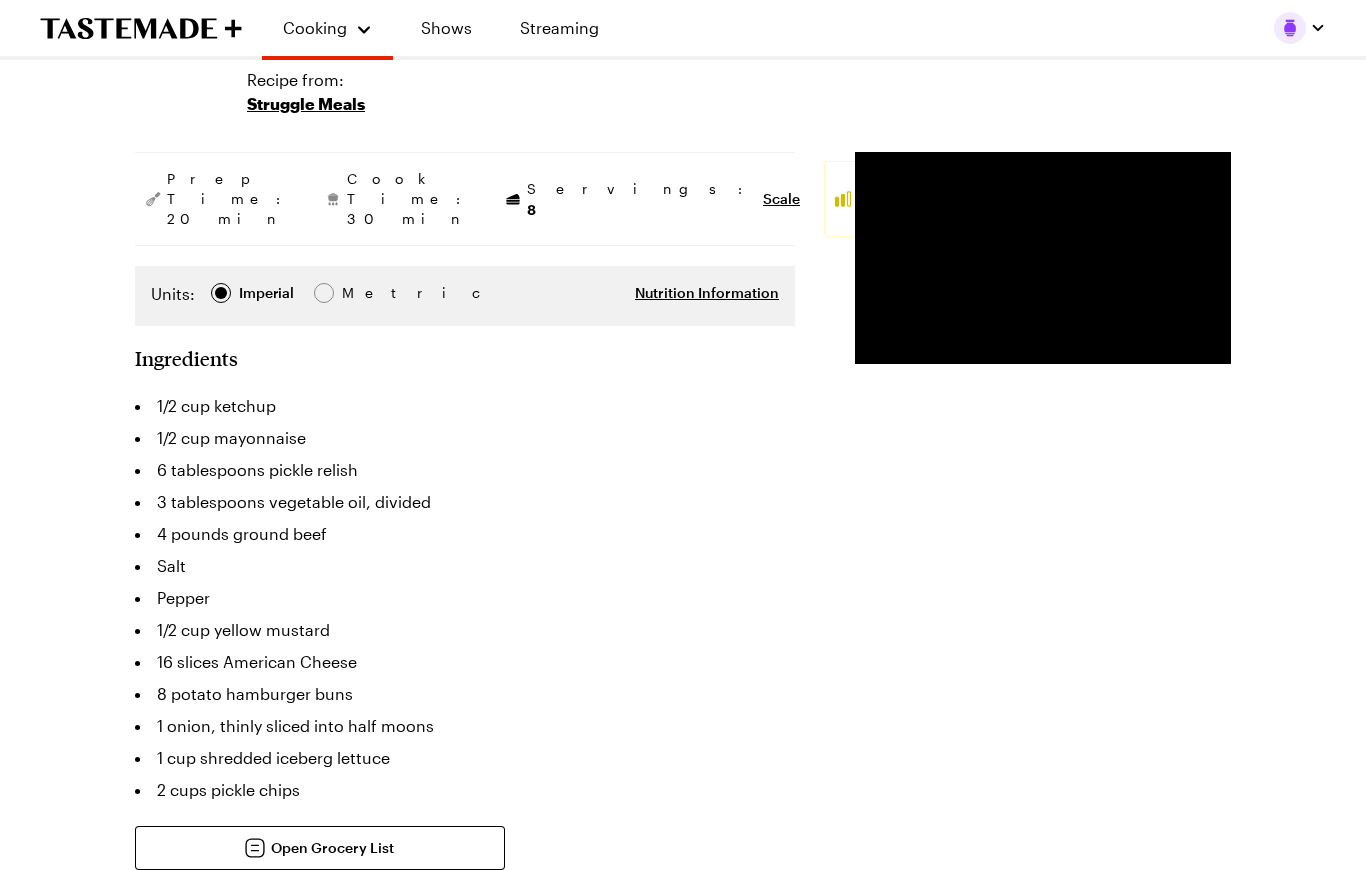 scroll, scrollTop: 15, scrollLeft: 0, axis: vertical 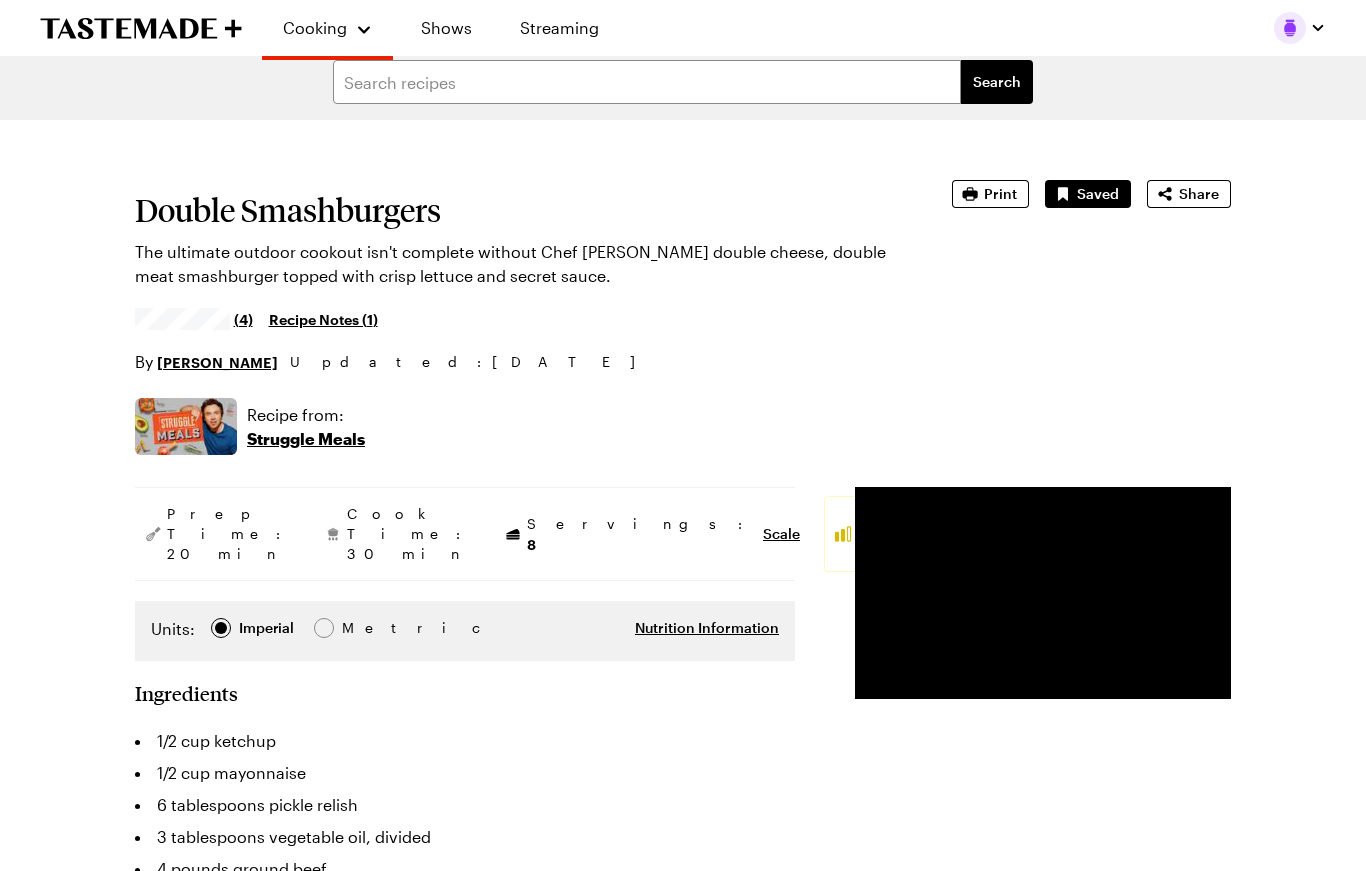 type on "x" 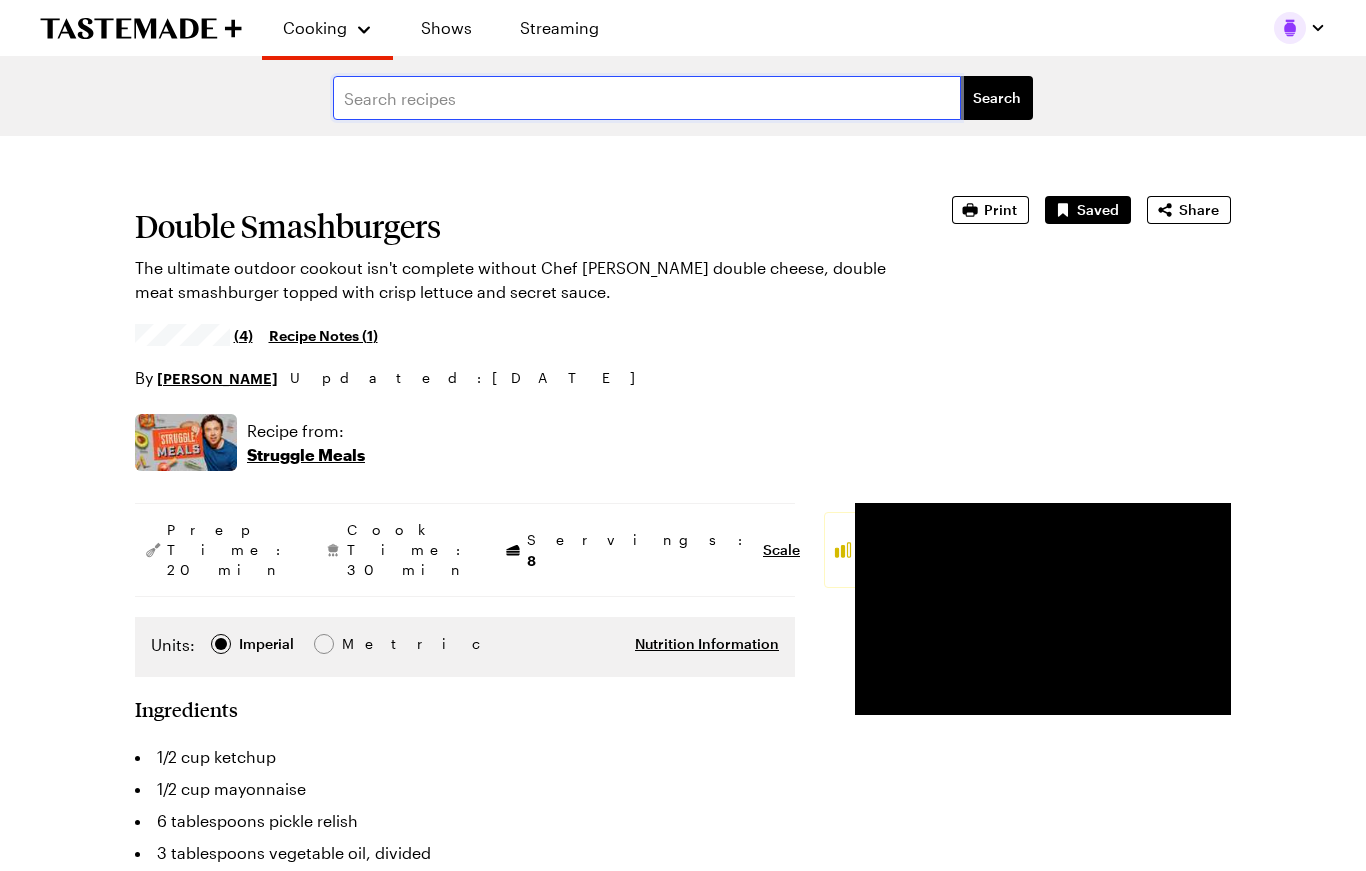 click at bounding box center (647, 98) 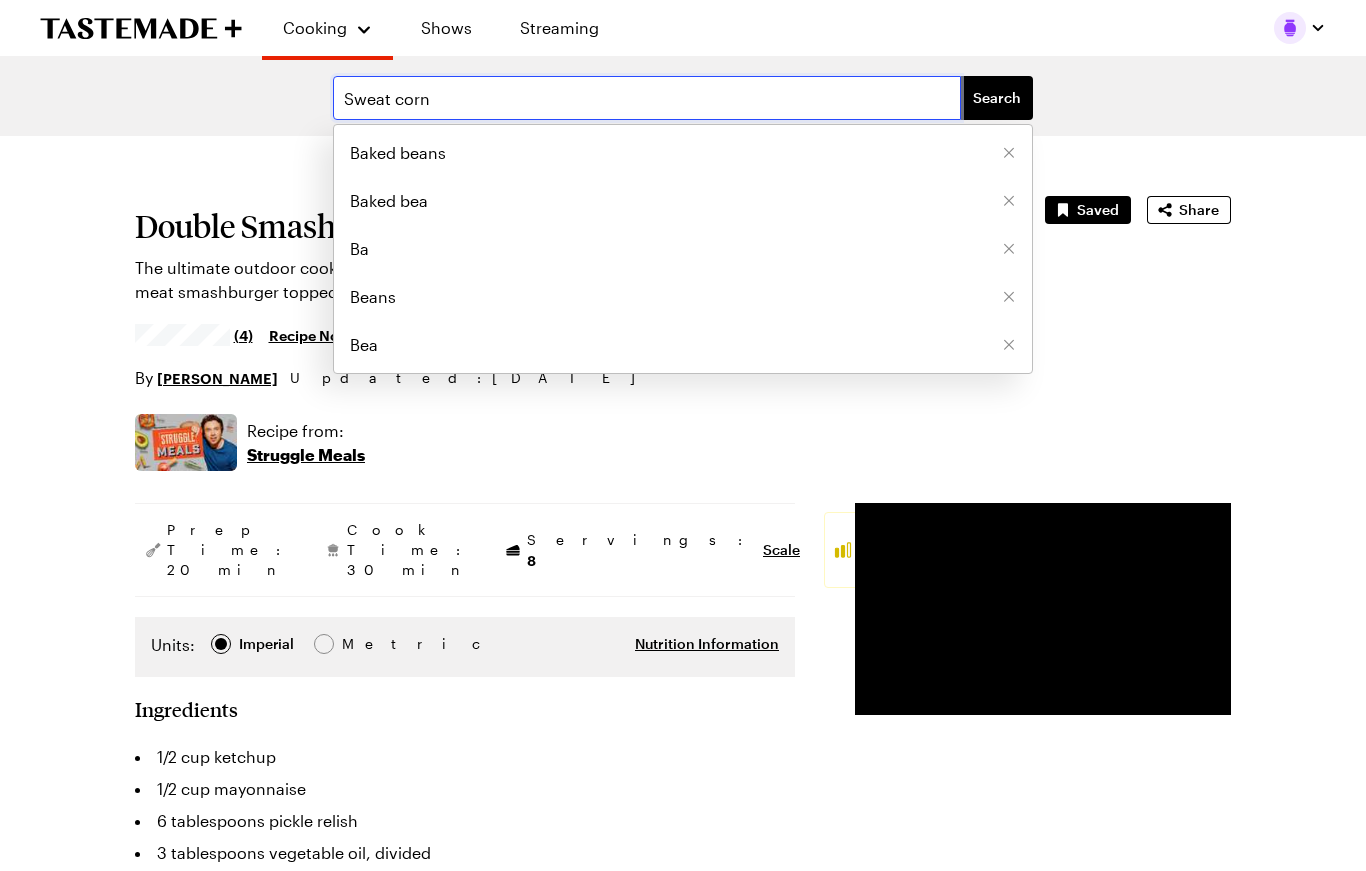 type on "Sweat corn" 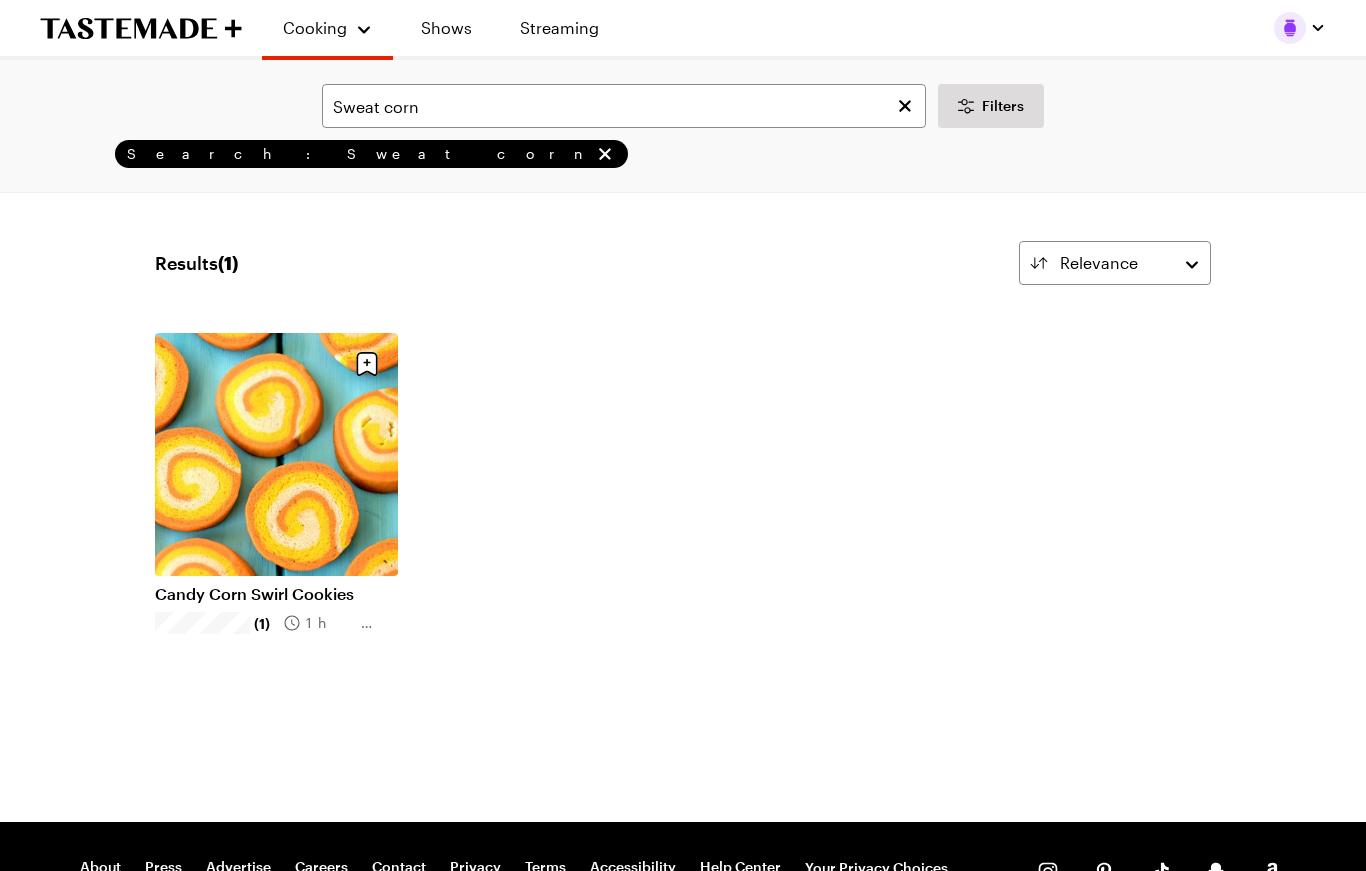 click 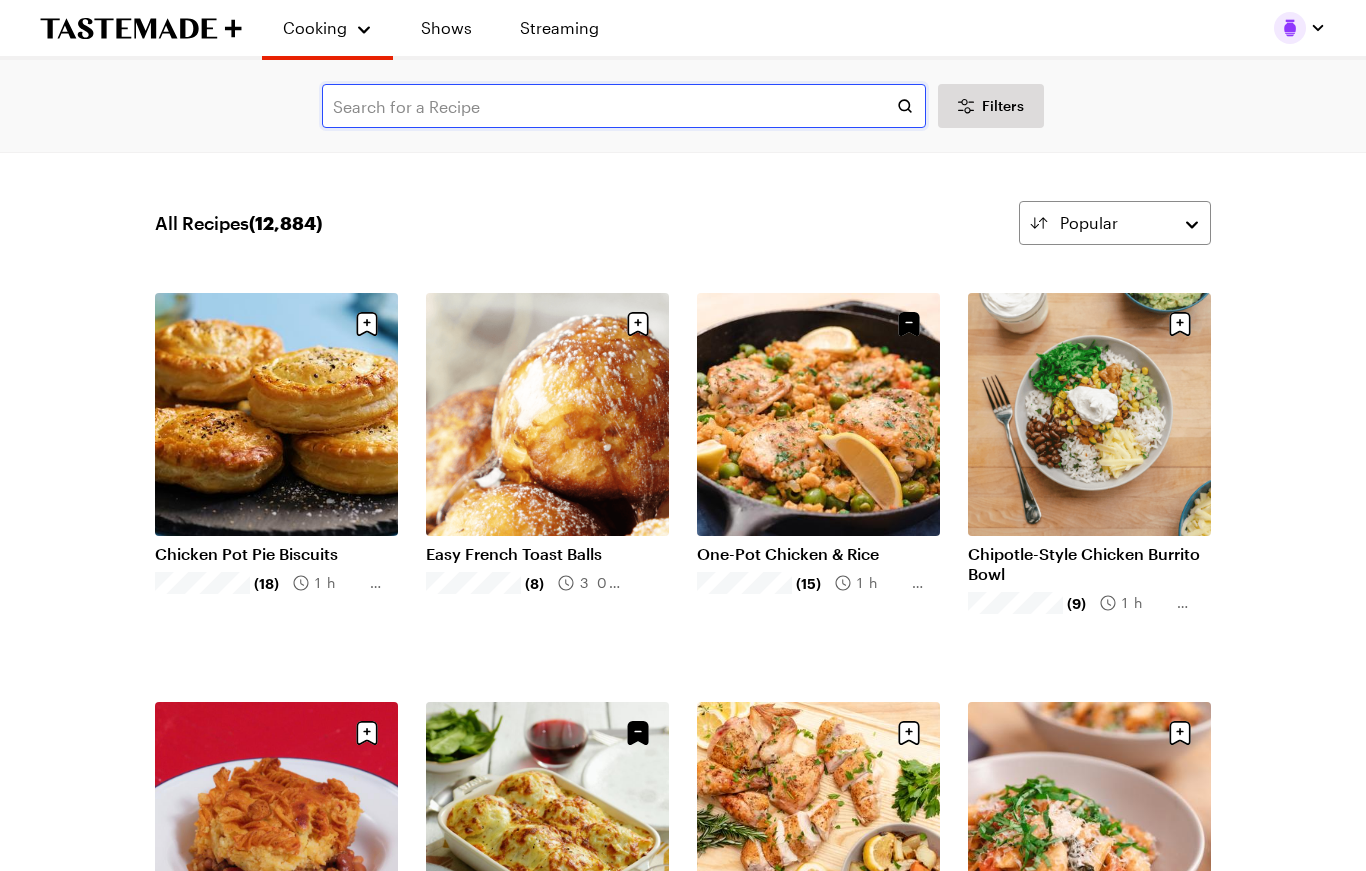 click at bounding box center (624, 106) 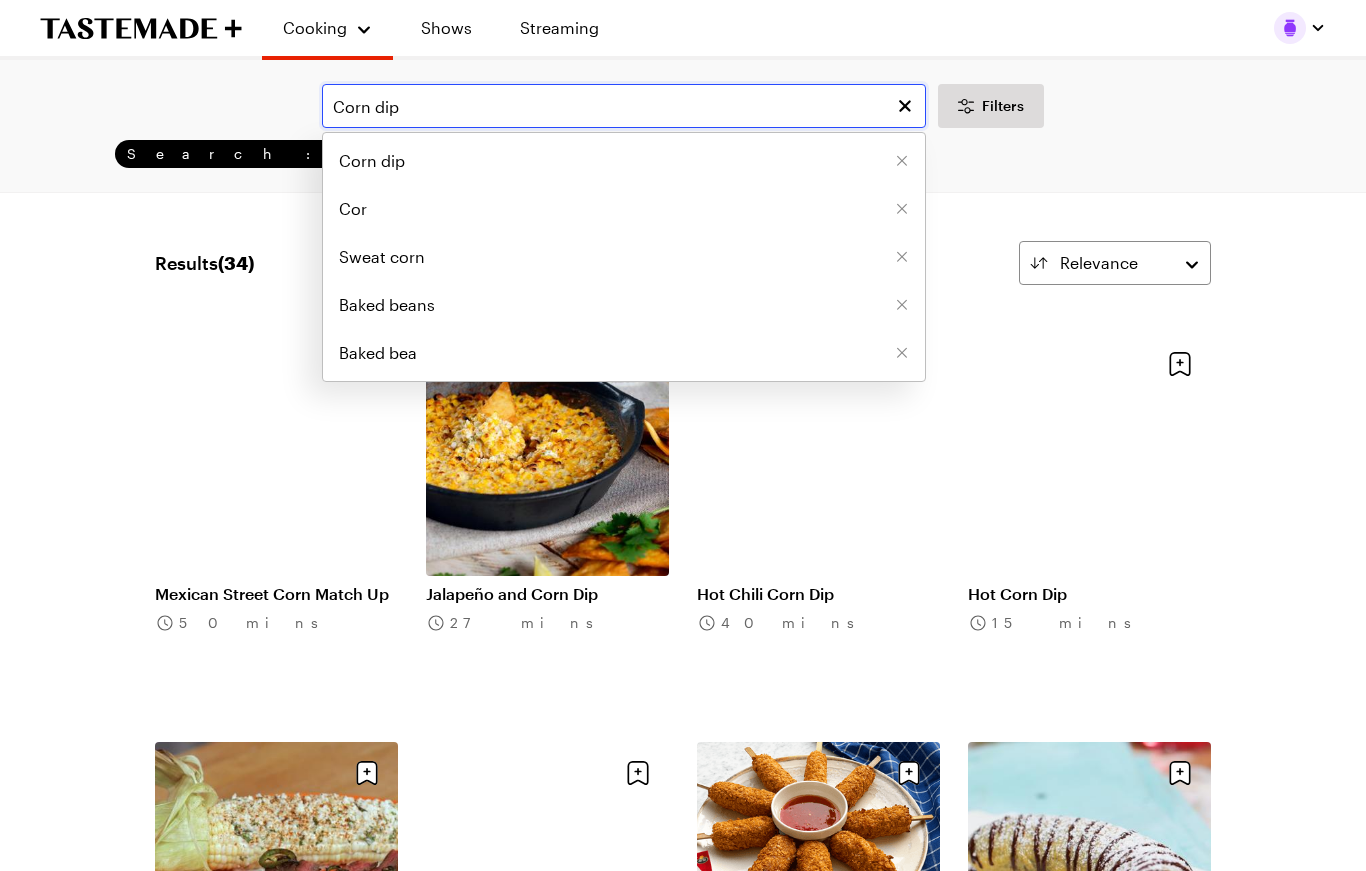 type on "Corn dip" 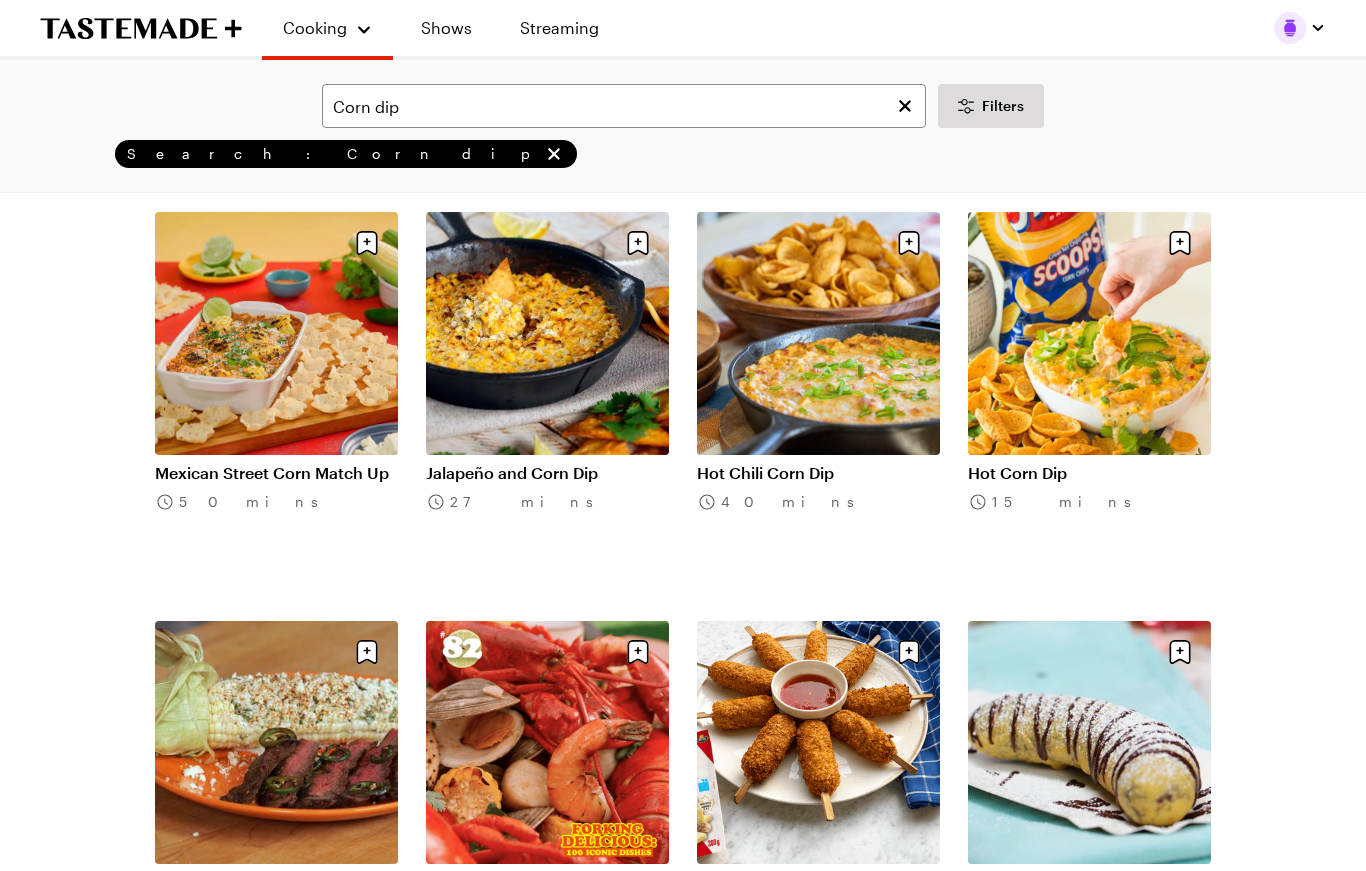 scroll, scrollTop: 117, scrollLeft: 0, axis: vertical 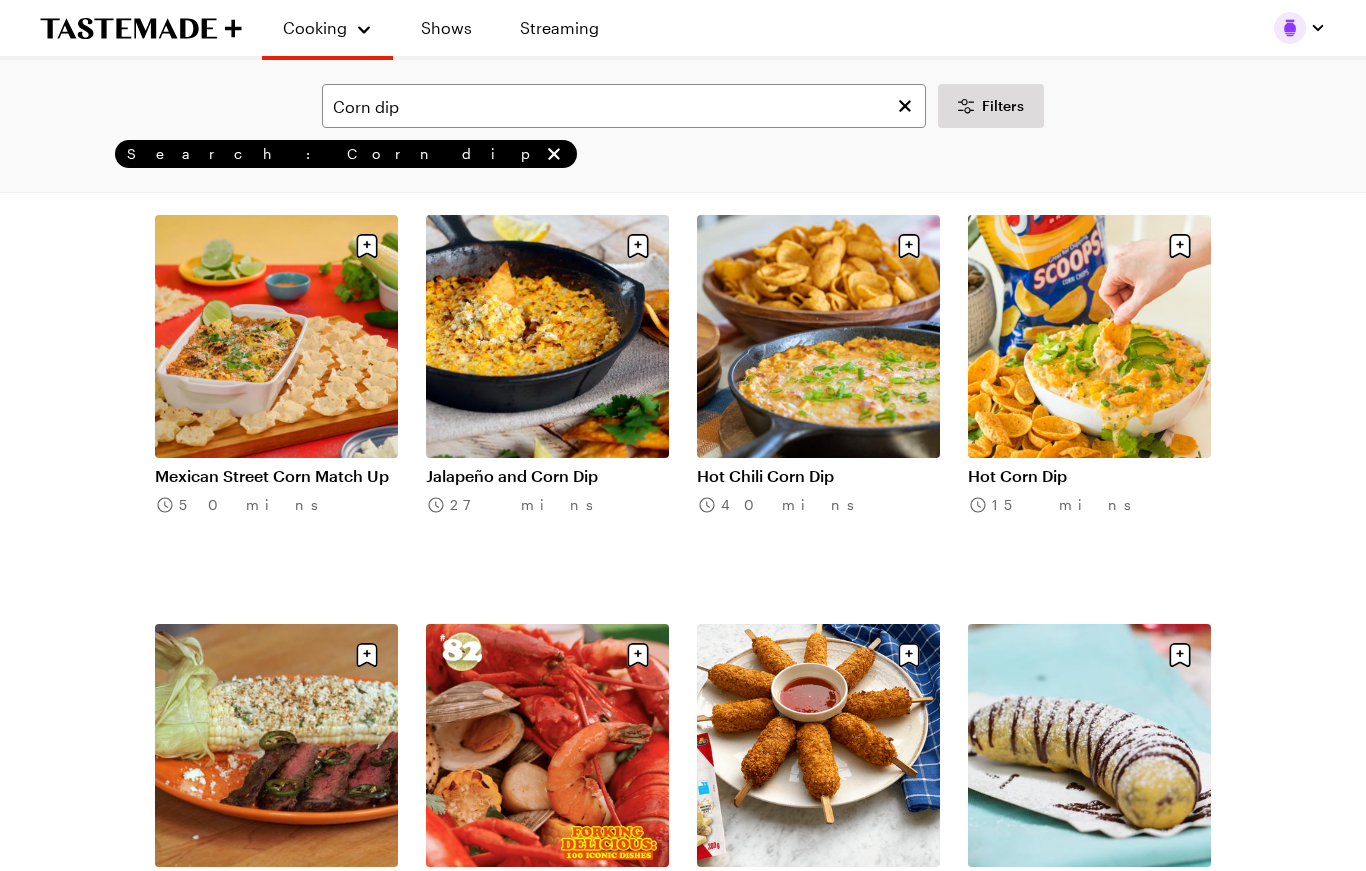 click on "Hot Chili Corn Dip" at bounding box center (818, 477) 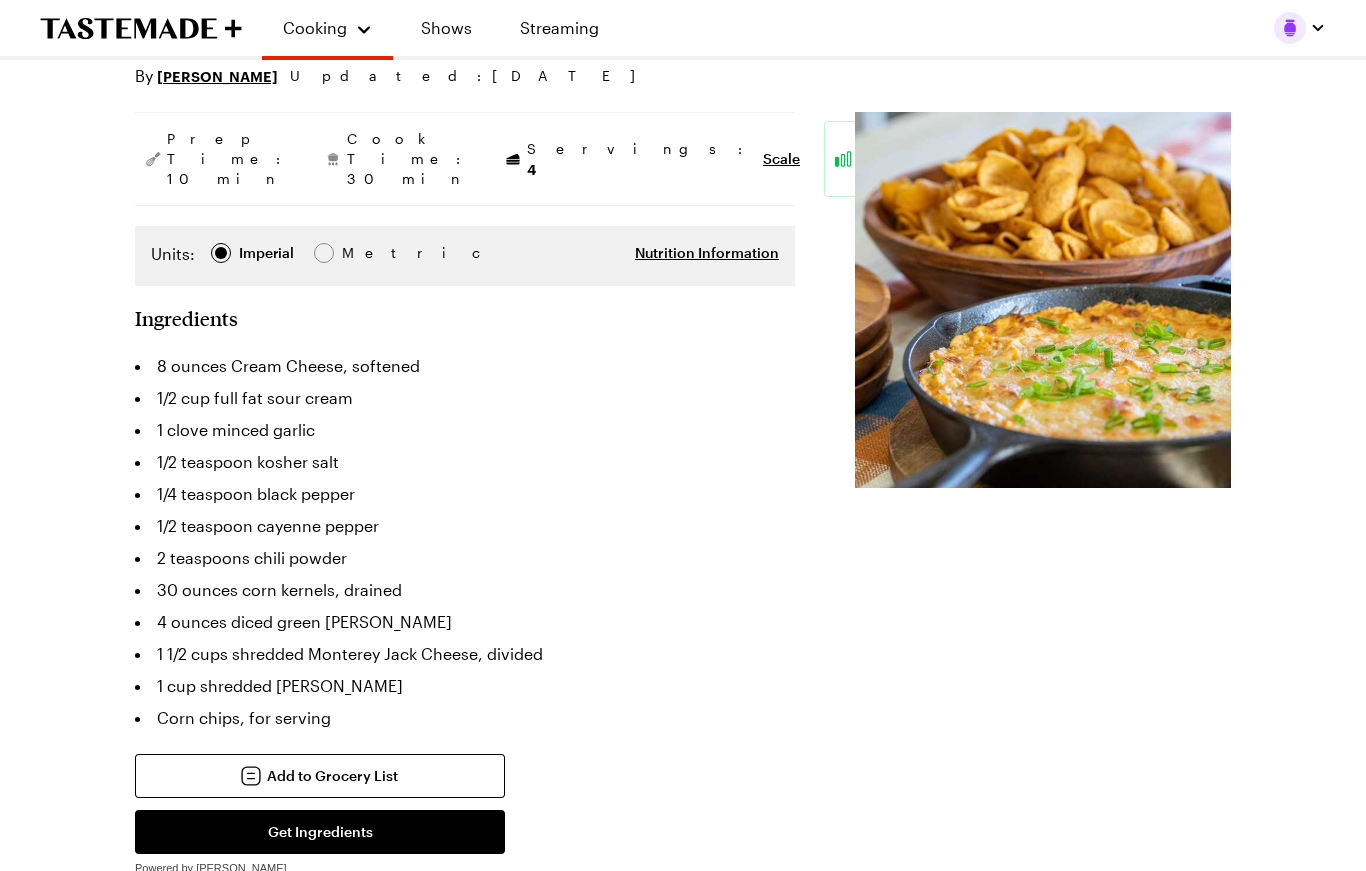 scroll, scrollTop: 229, scrollLeft: 0, axis: vertical 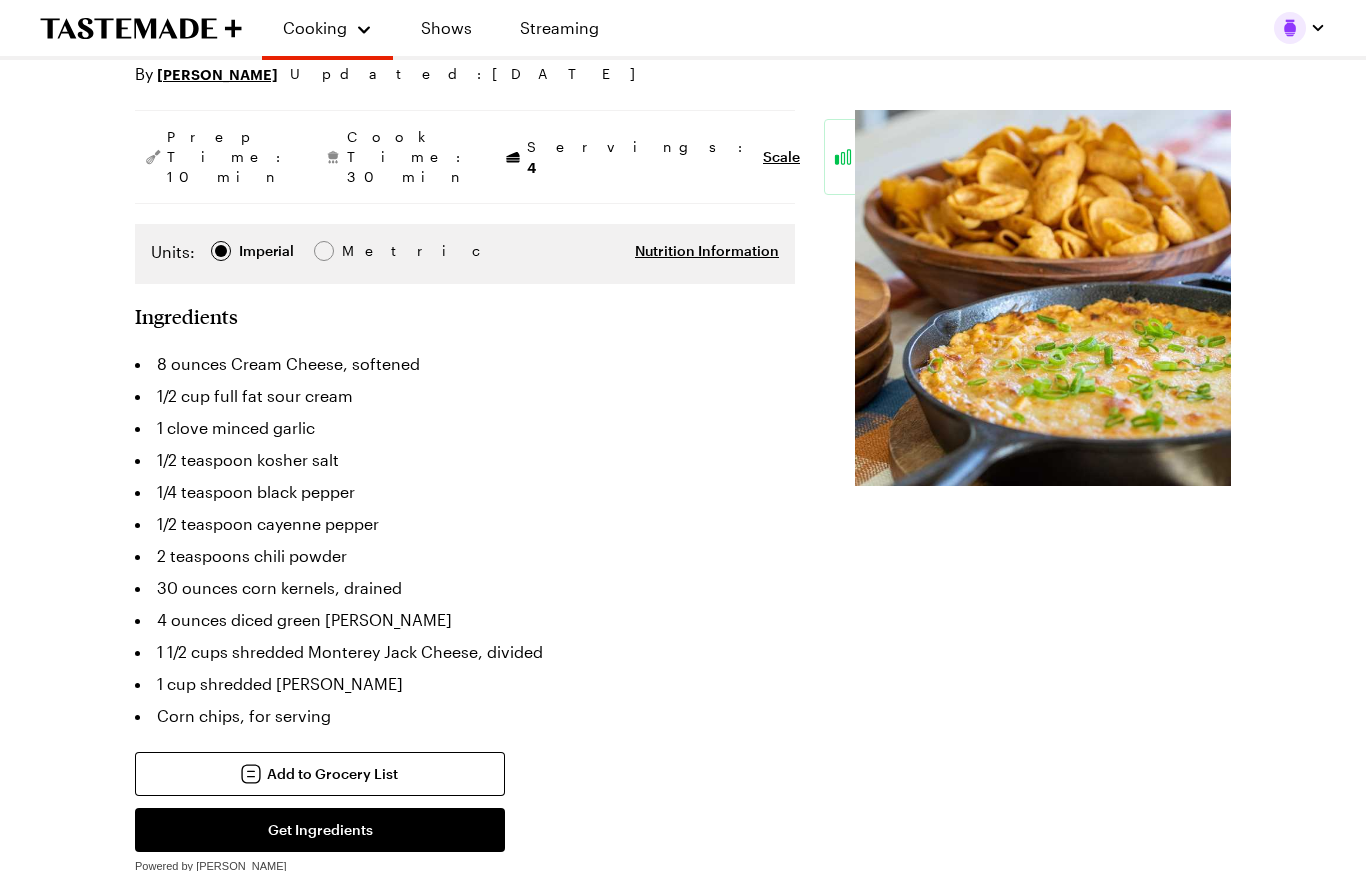 click on "Add to Grocery List" at bounding box center [320, 775] 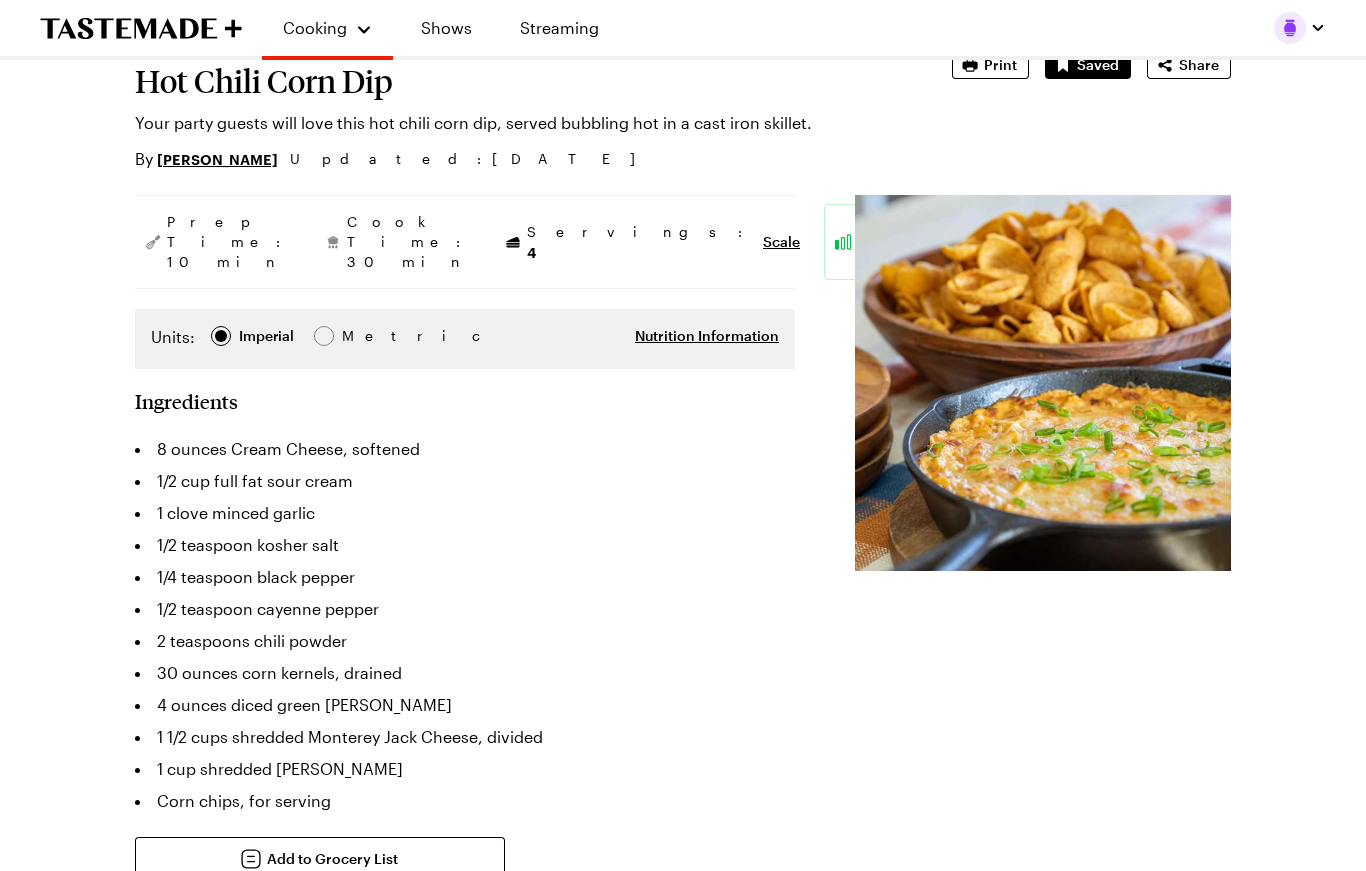 scroll, scrollTop: 0, scrollLeft: 0, axis: both 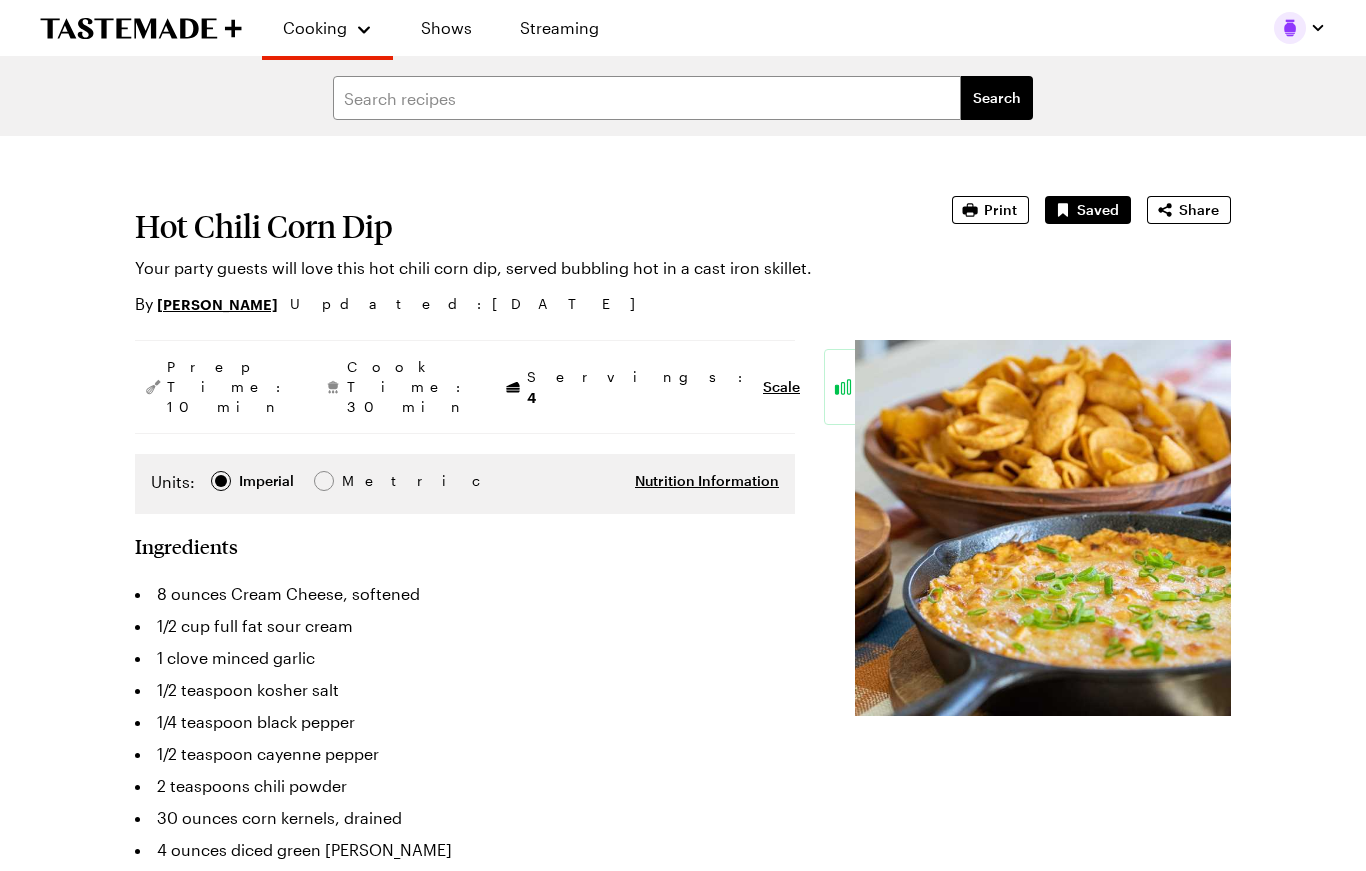 type on "x" 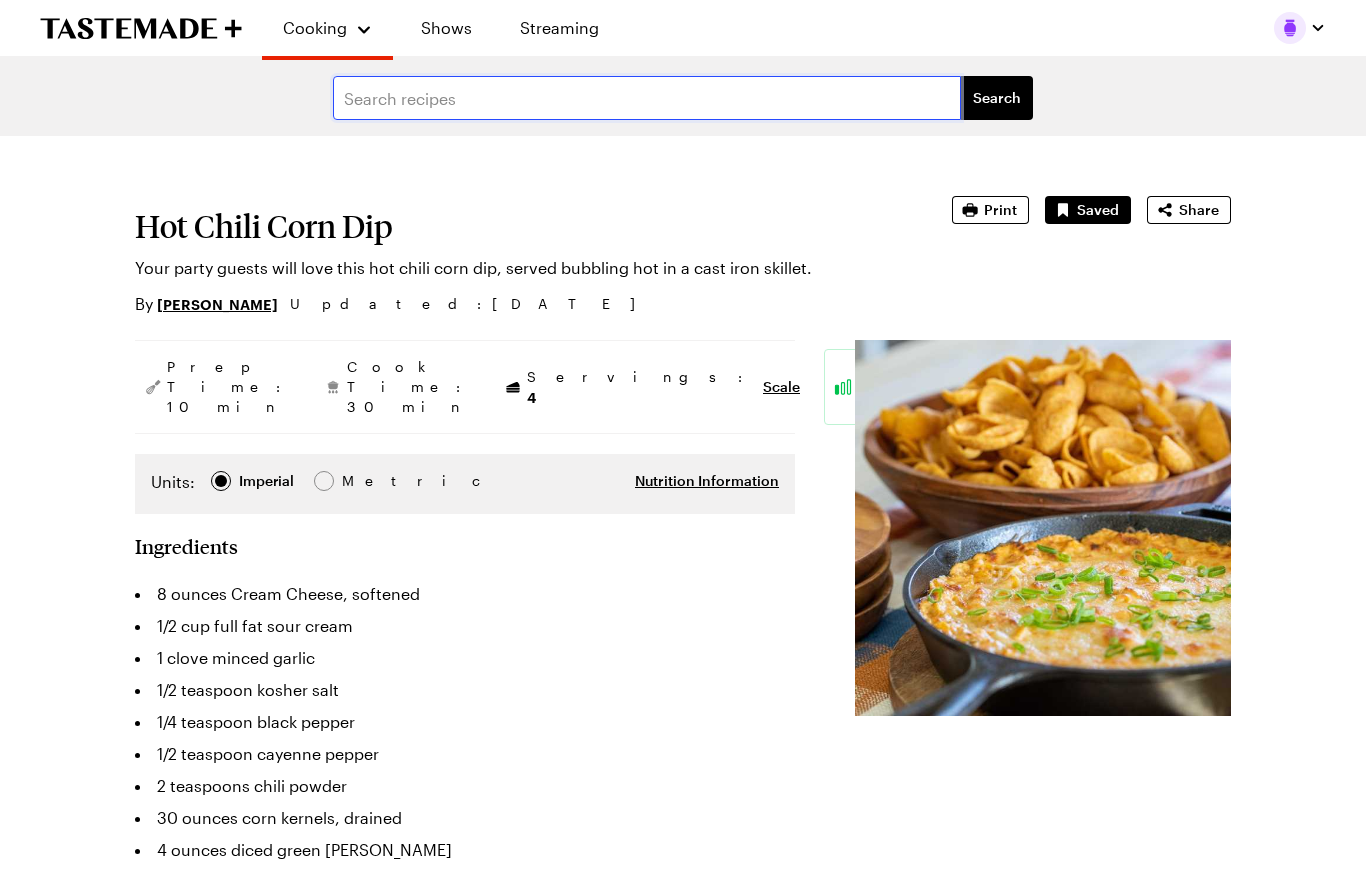 click at bounding box center [647, 98] 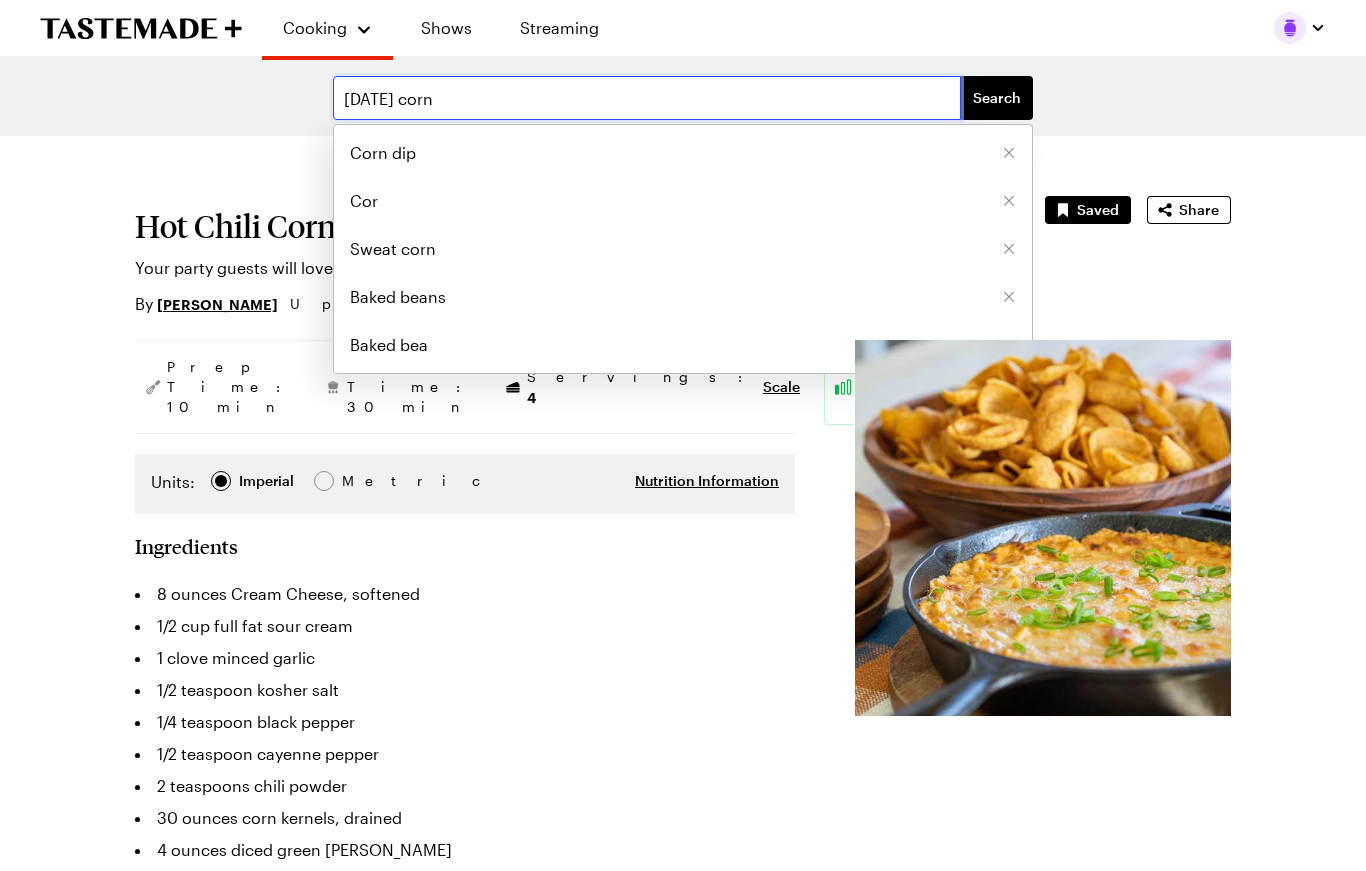 type on "[DATE] corn" 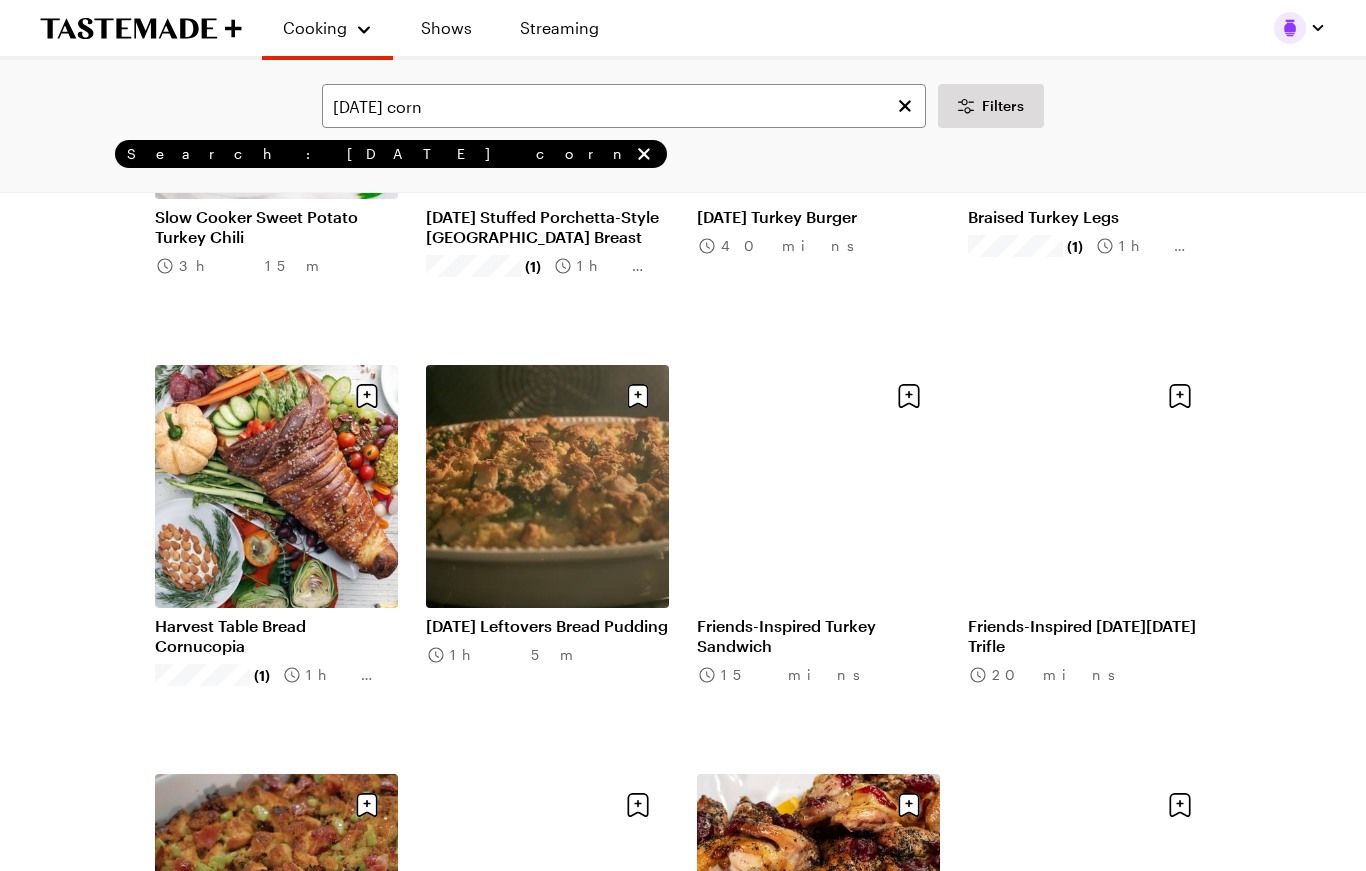 scroll, scrollTop: 1197, scrollLeft: 0, axis: vertical 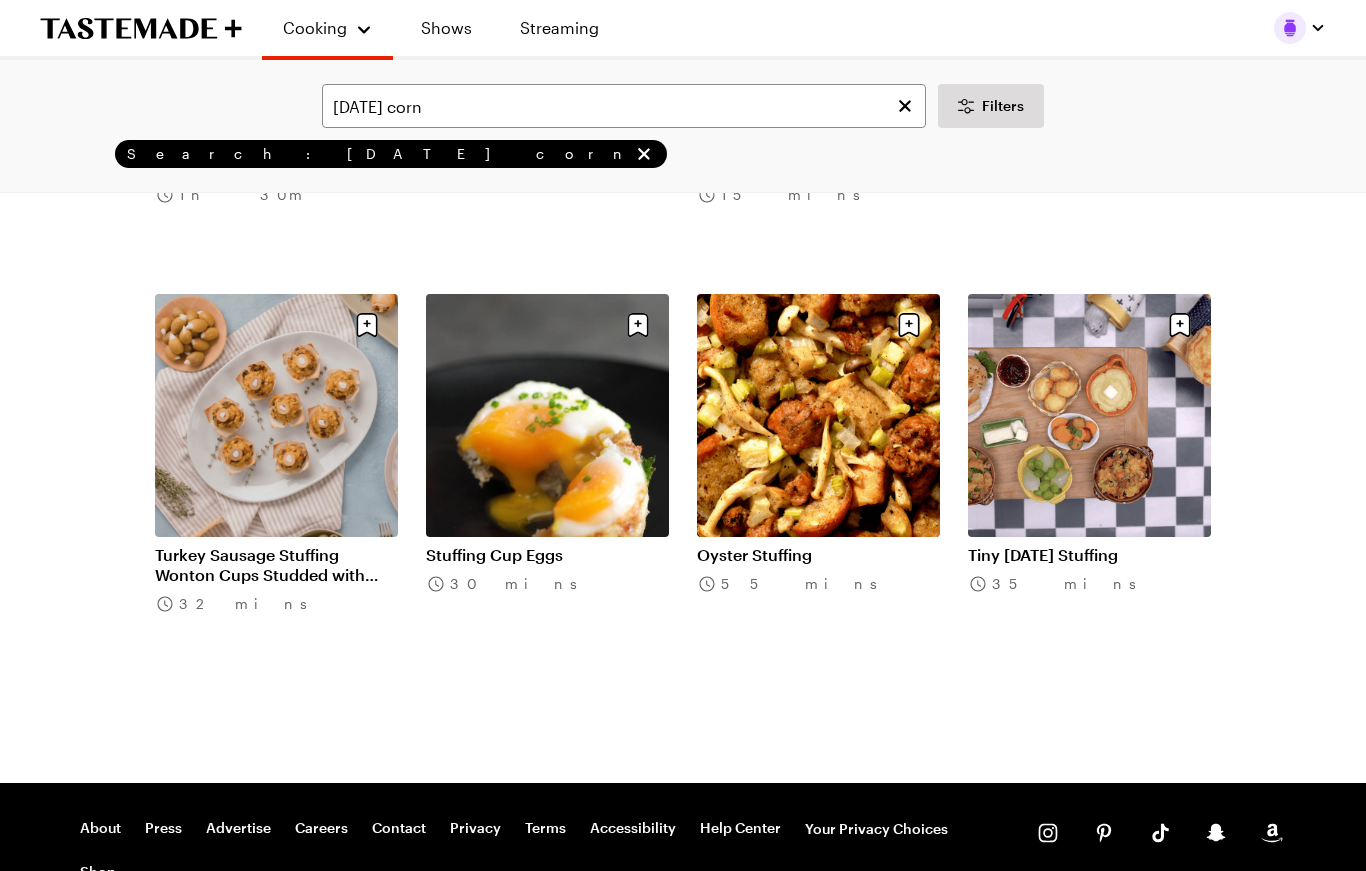 click 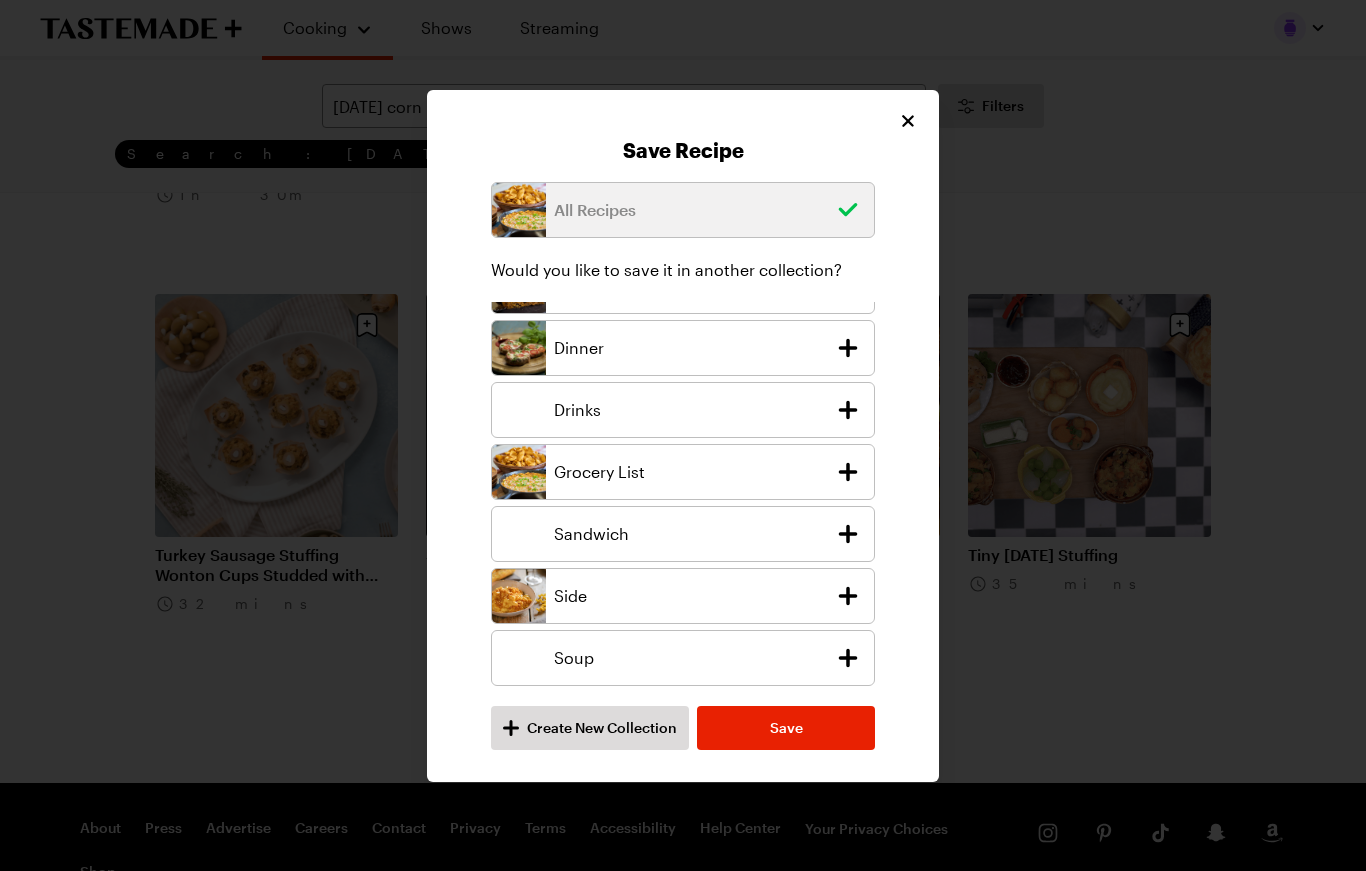scroll, scrollTop: 106, scrollLeft: 0, axis: vertical 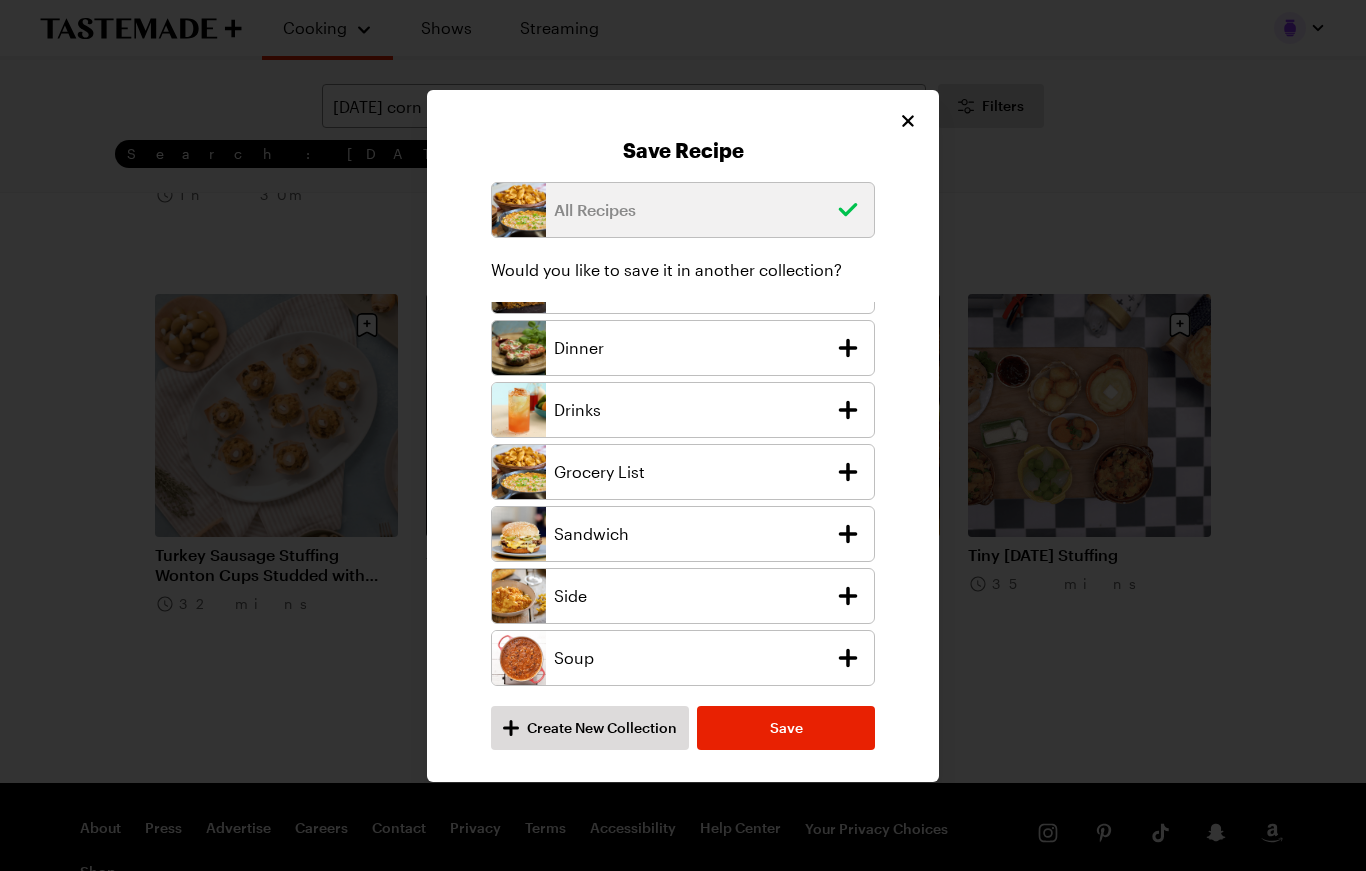 click on "Side" at bounding box center [690, 596] 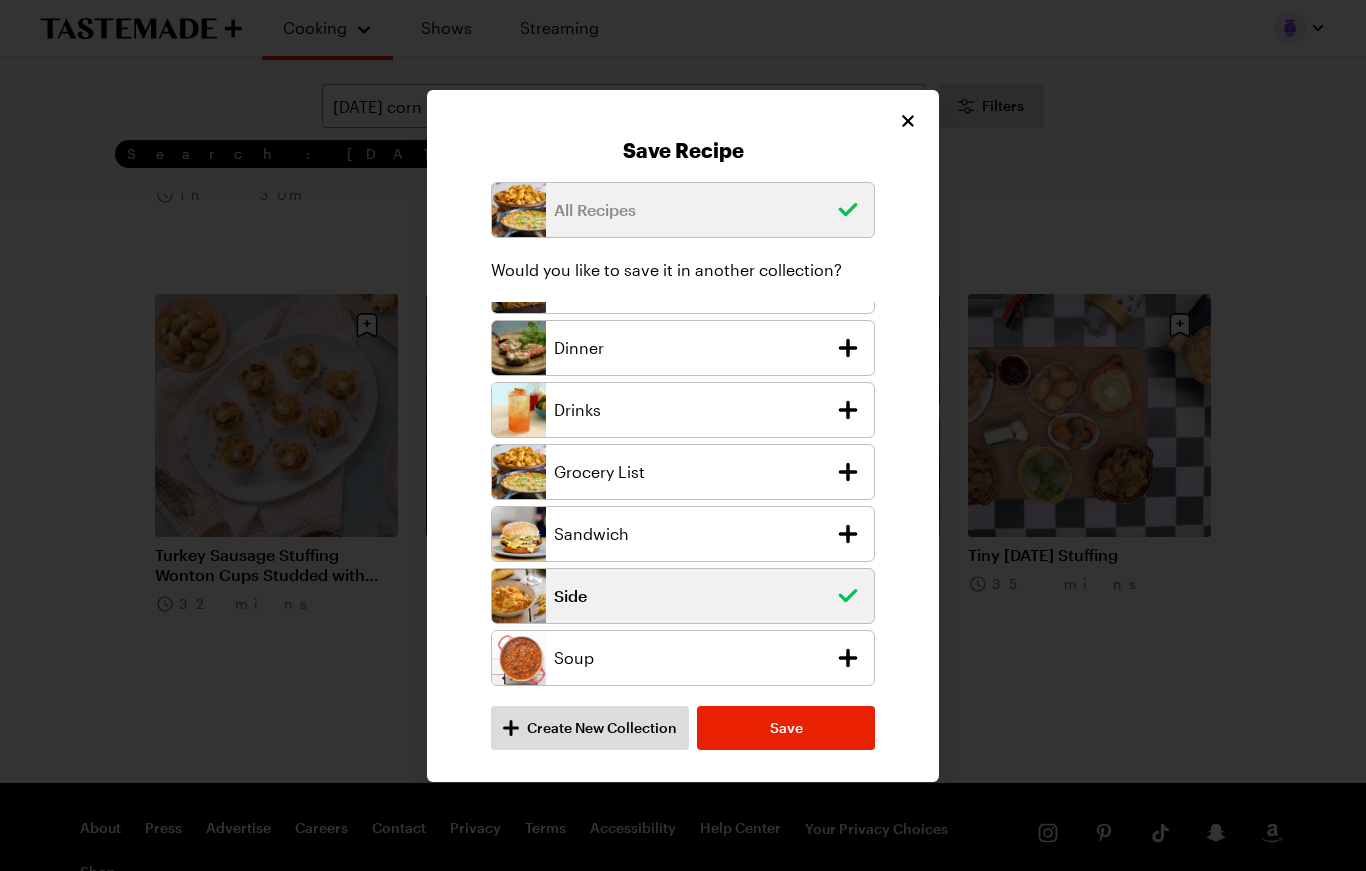 click on "Save" at bounding box center (786, 728) 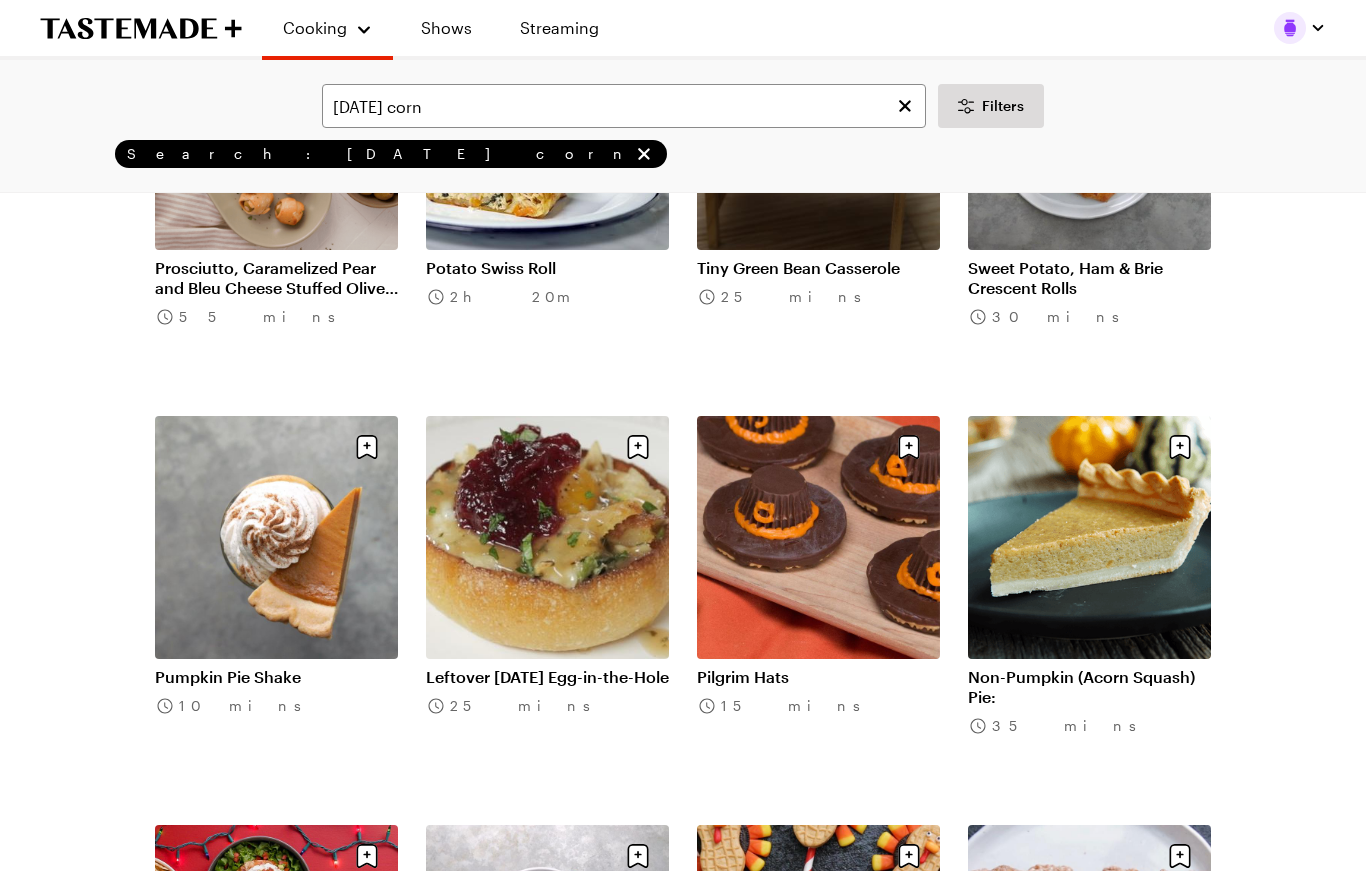 scroll, scrollTop: 4381, scrollLeft: 0, axis: vertical 